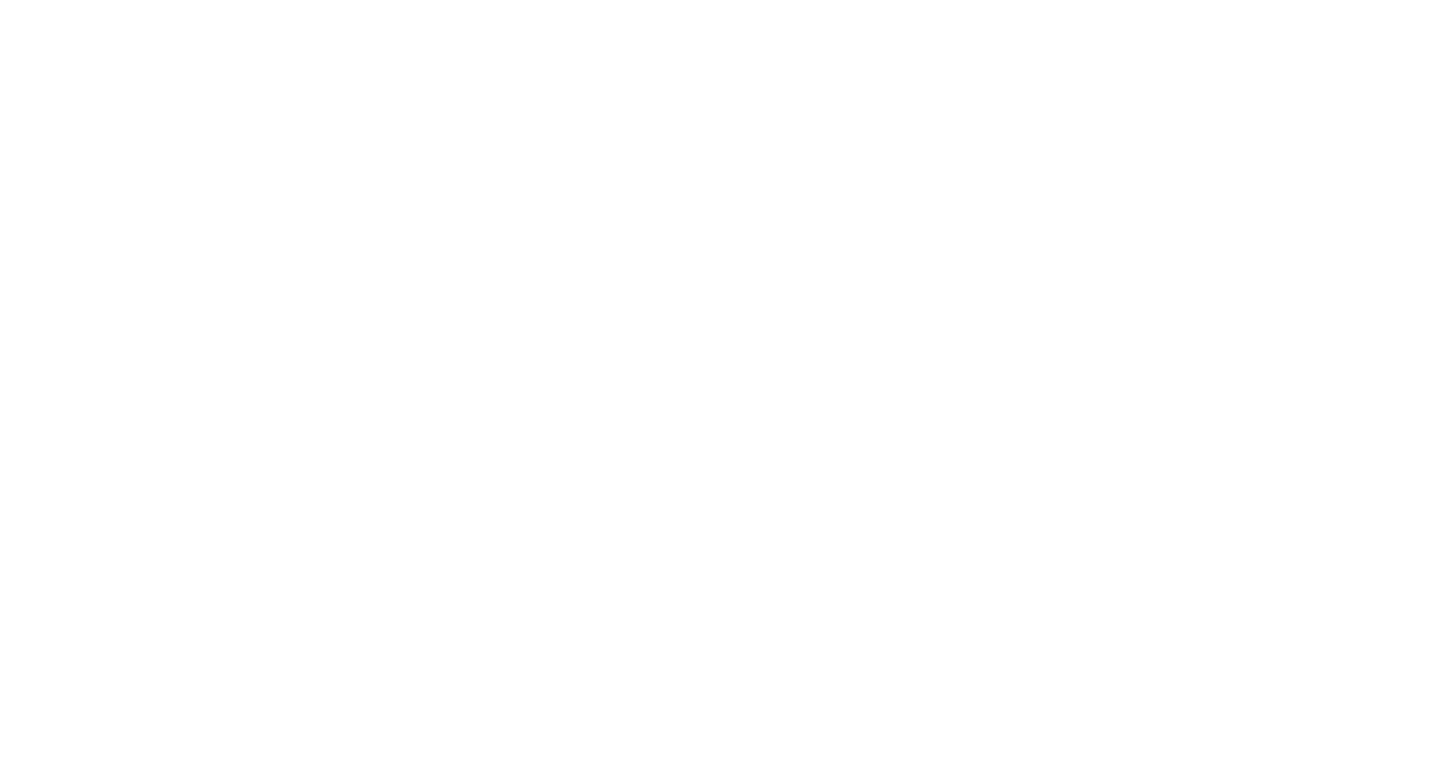 scroll, scrollTop: 0, scrollLeft: 0, axis: both 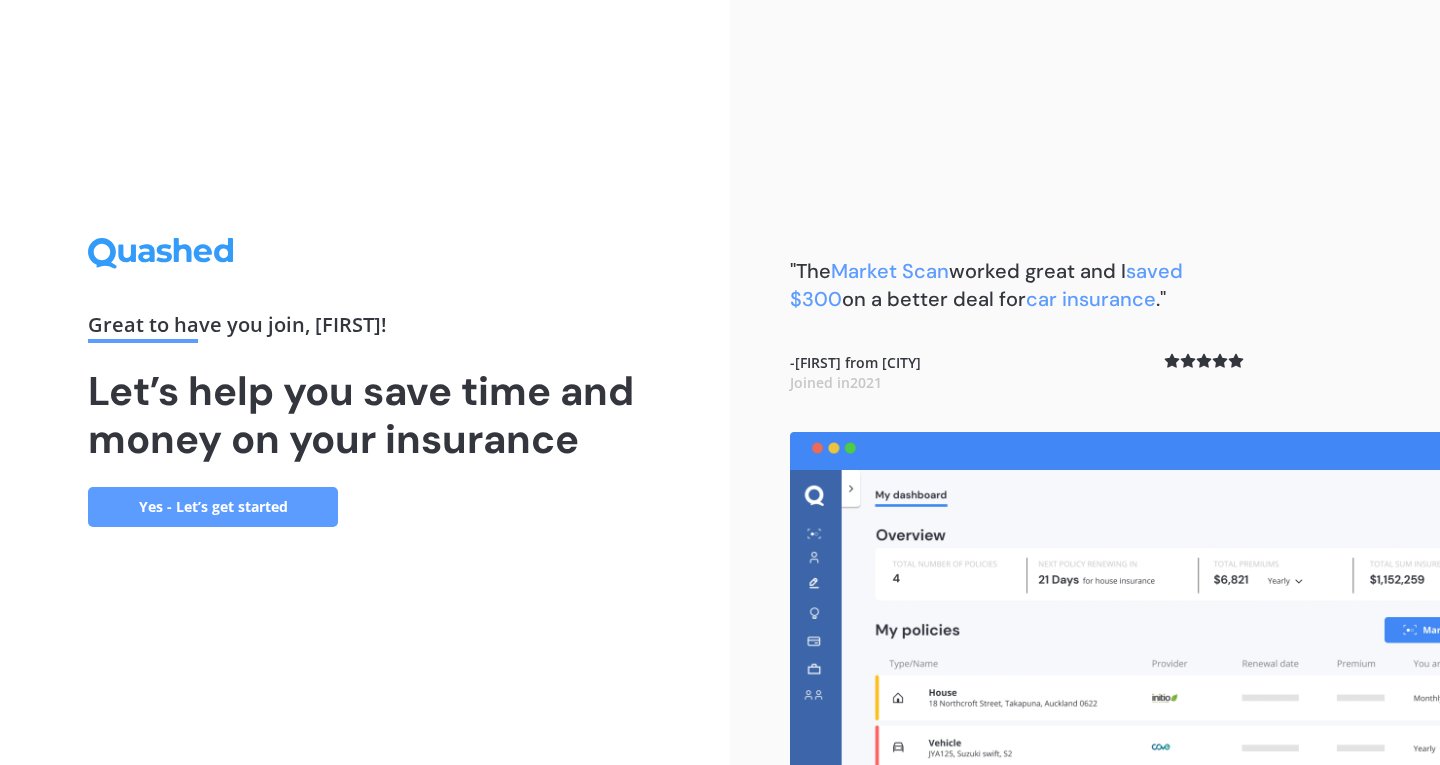 click on "Yes - Let’s get started" at bounding box center [213, 507] 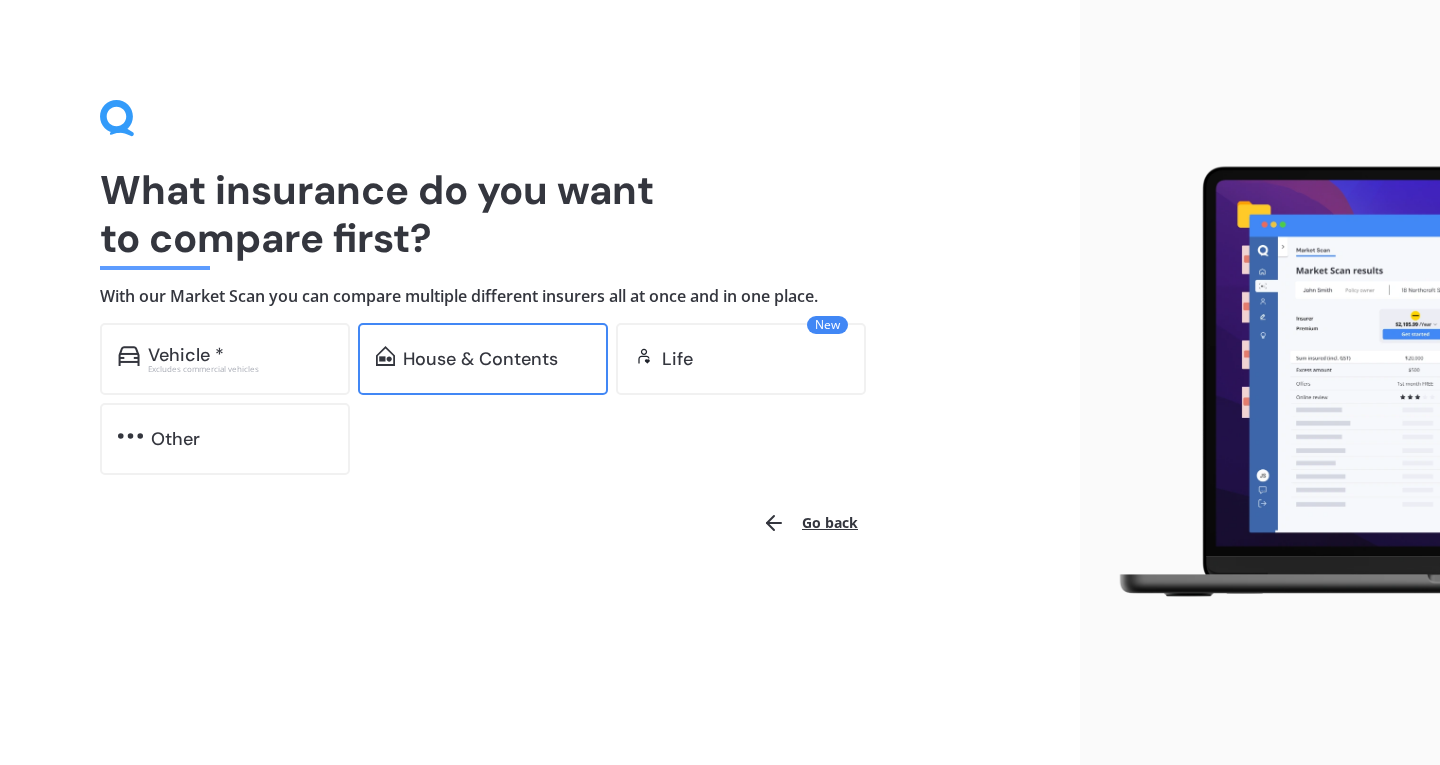 click on "House & Contents" at bounding box center [480, 359] 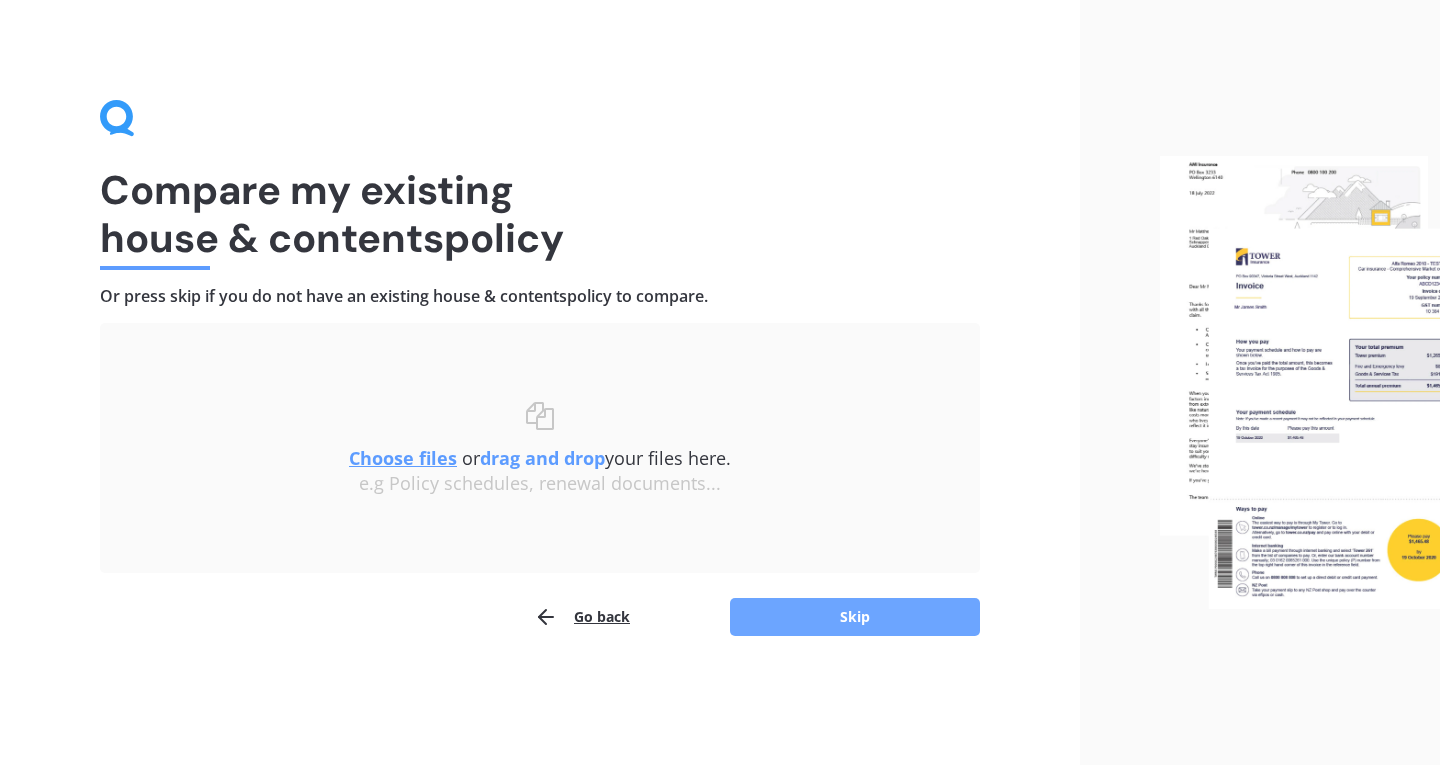 click on "Skip" at bounding box center [855, 617] 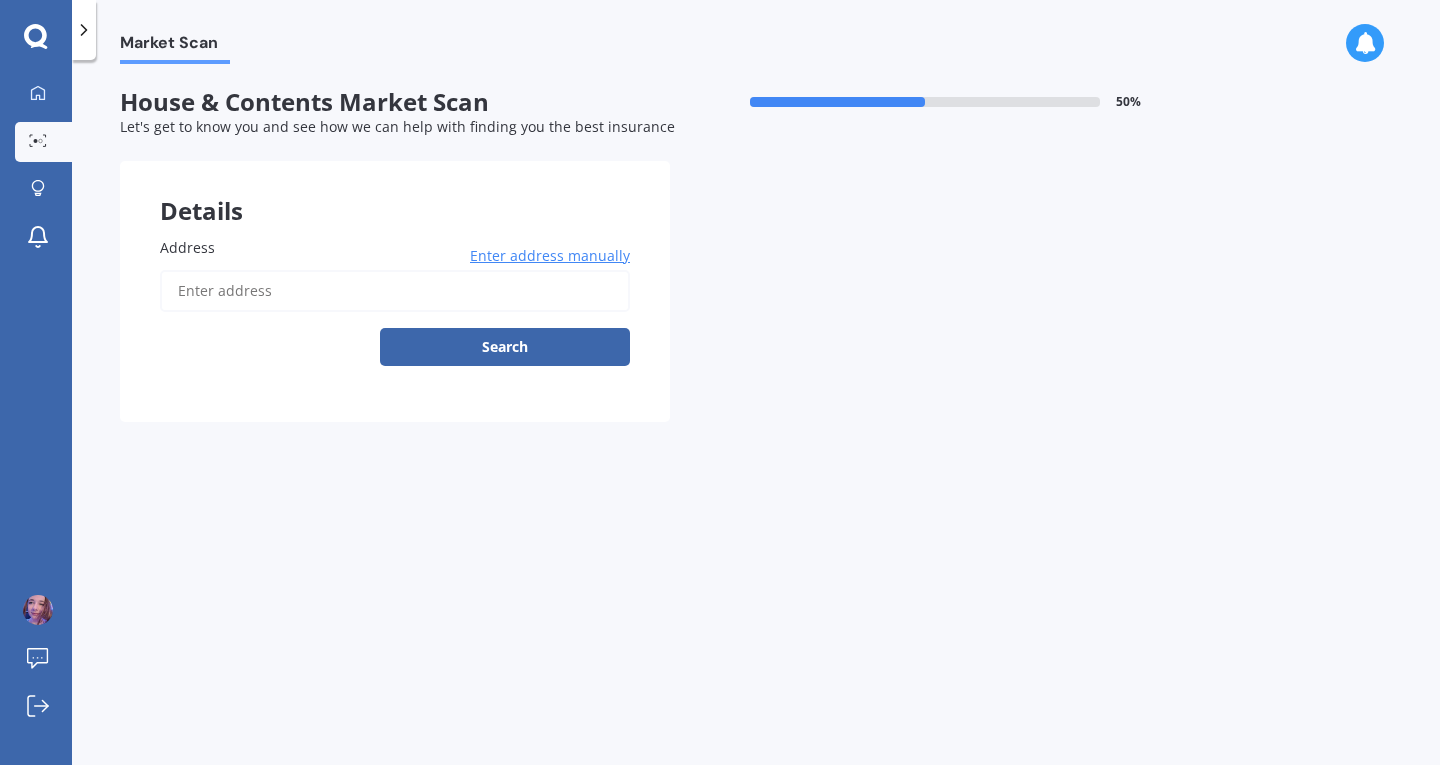 click on "Address" at bounding box center [395, 291] 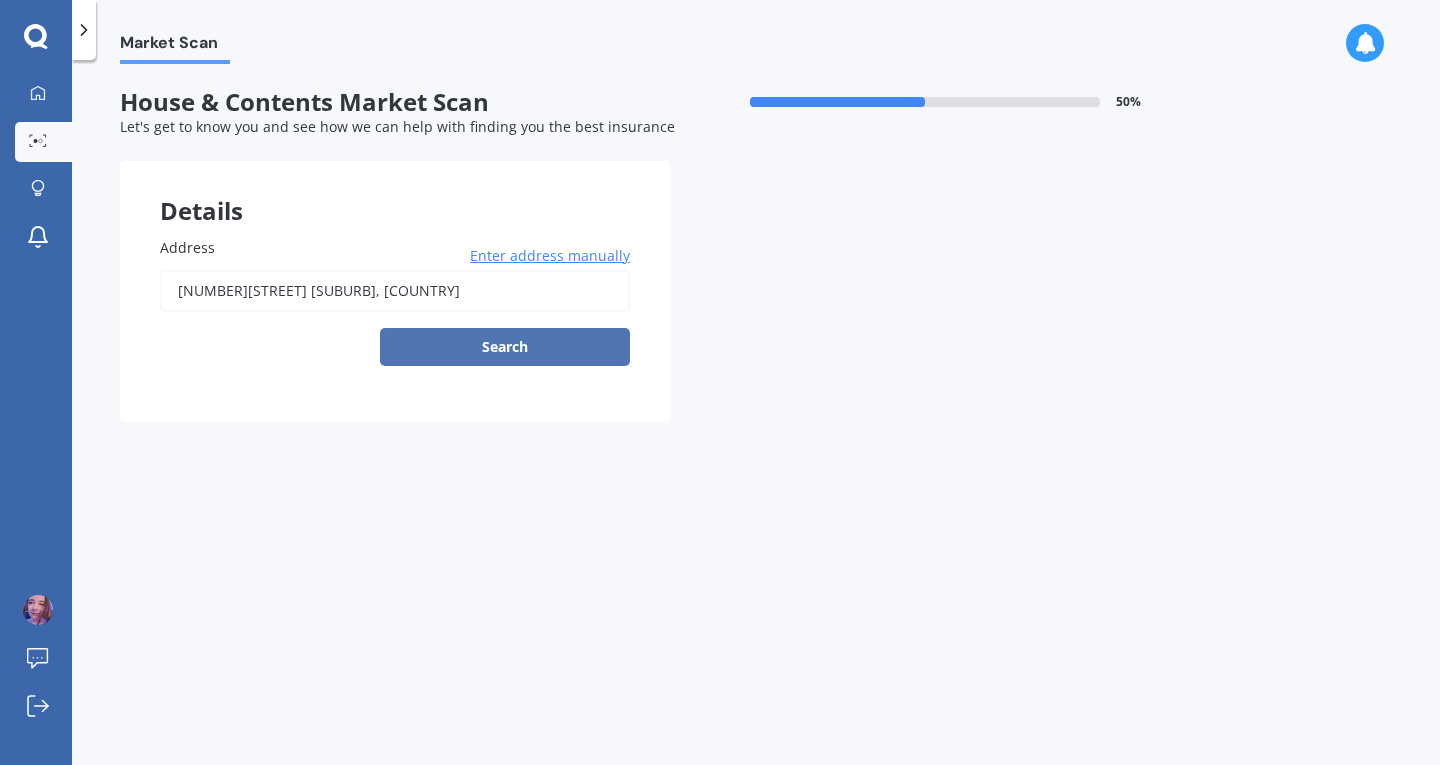 type on "[NUMBER][STREET] [SUBURB] [POSTCODE]" 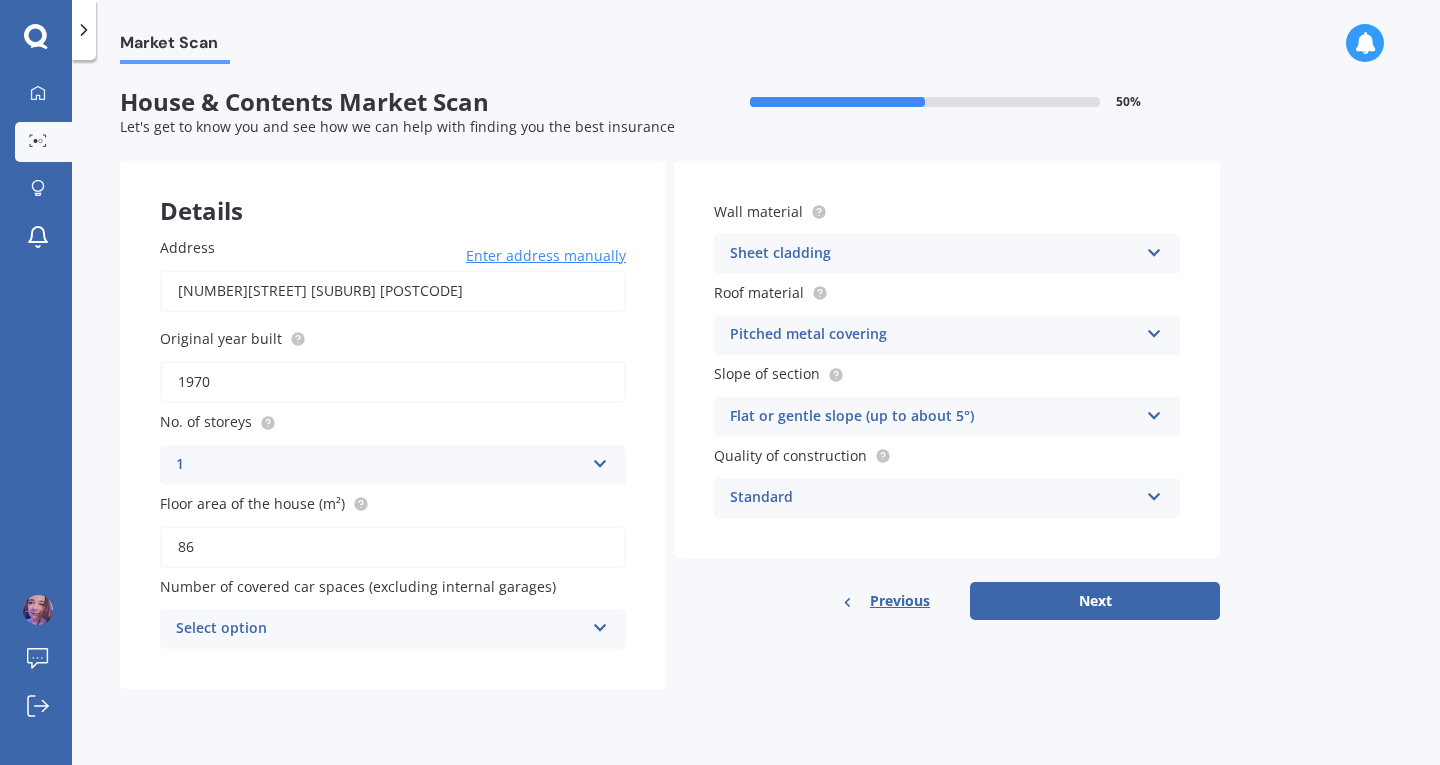 click on "1970" at bounding box center (393, 382) 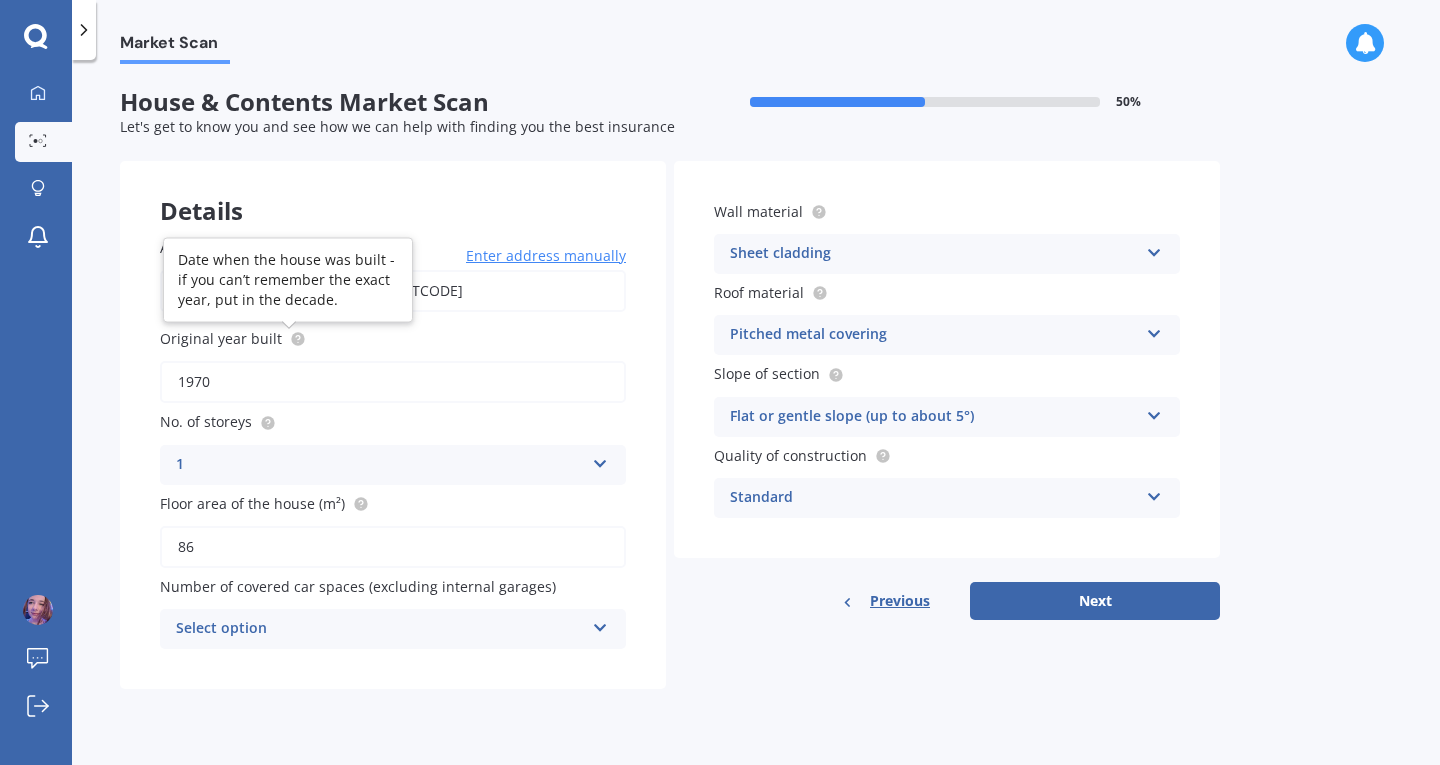 click 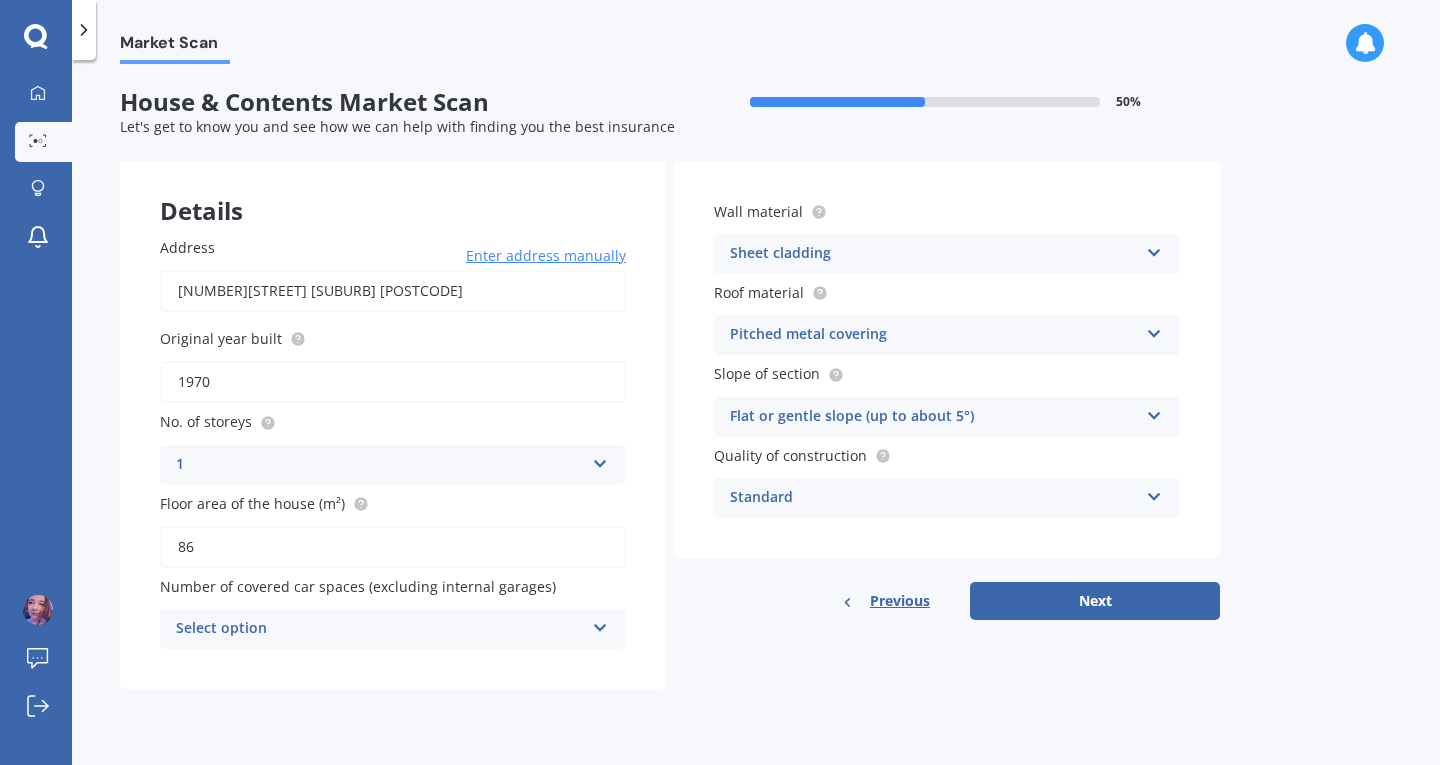 drag, startPoint x: 216, startPoint y: 384, endPoint x: 194, endPoint y: 377, distance: 23.086792 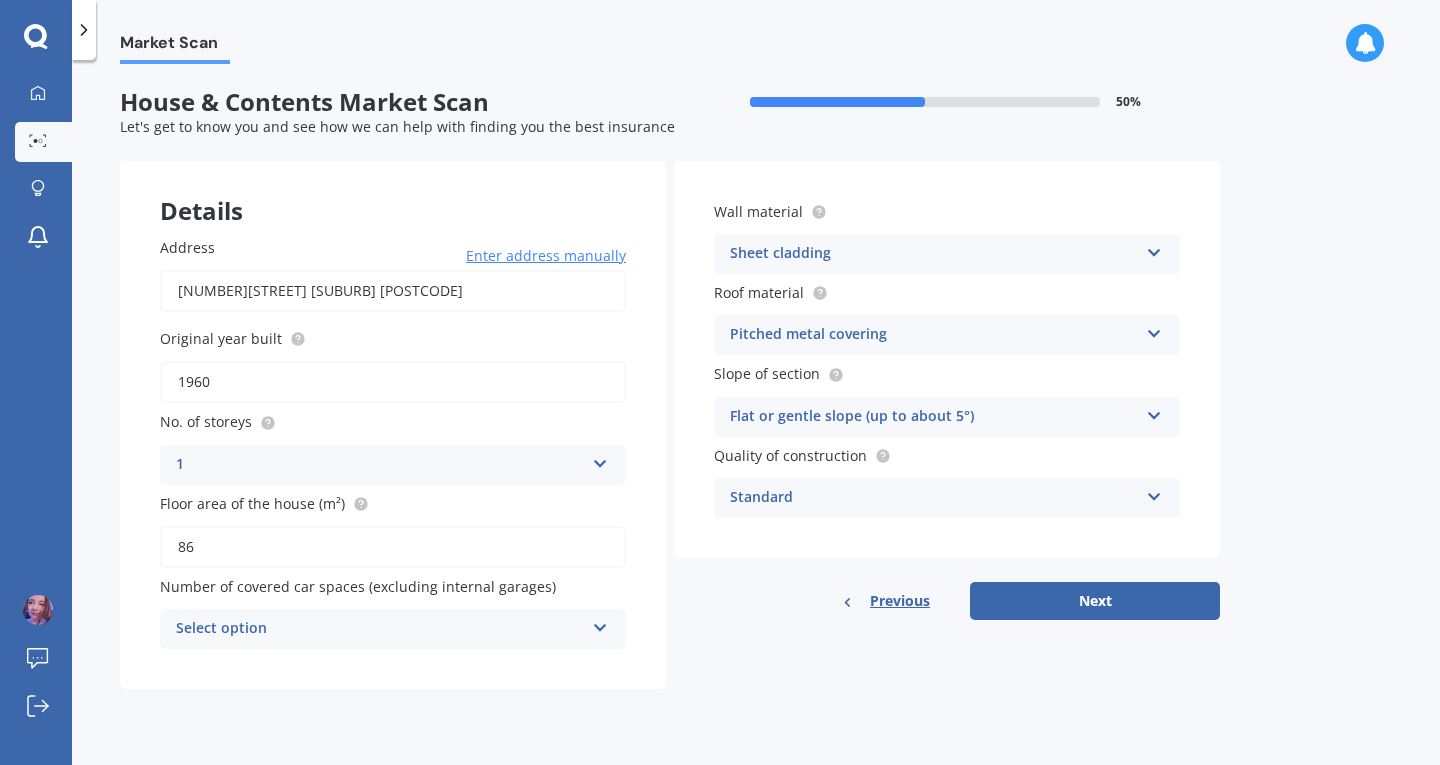 type on "1960" 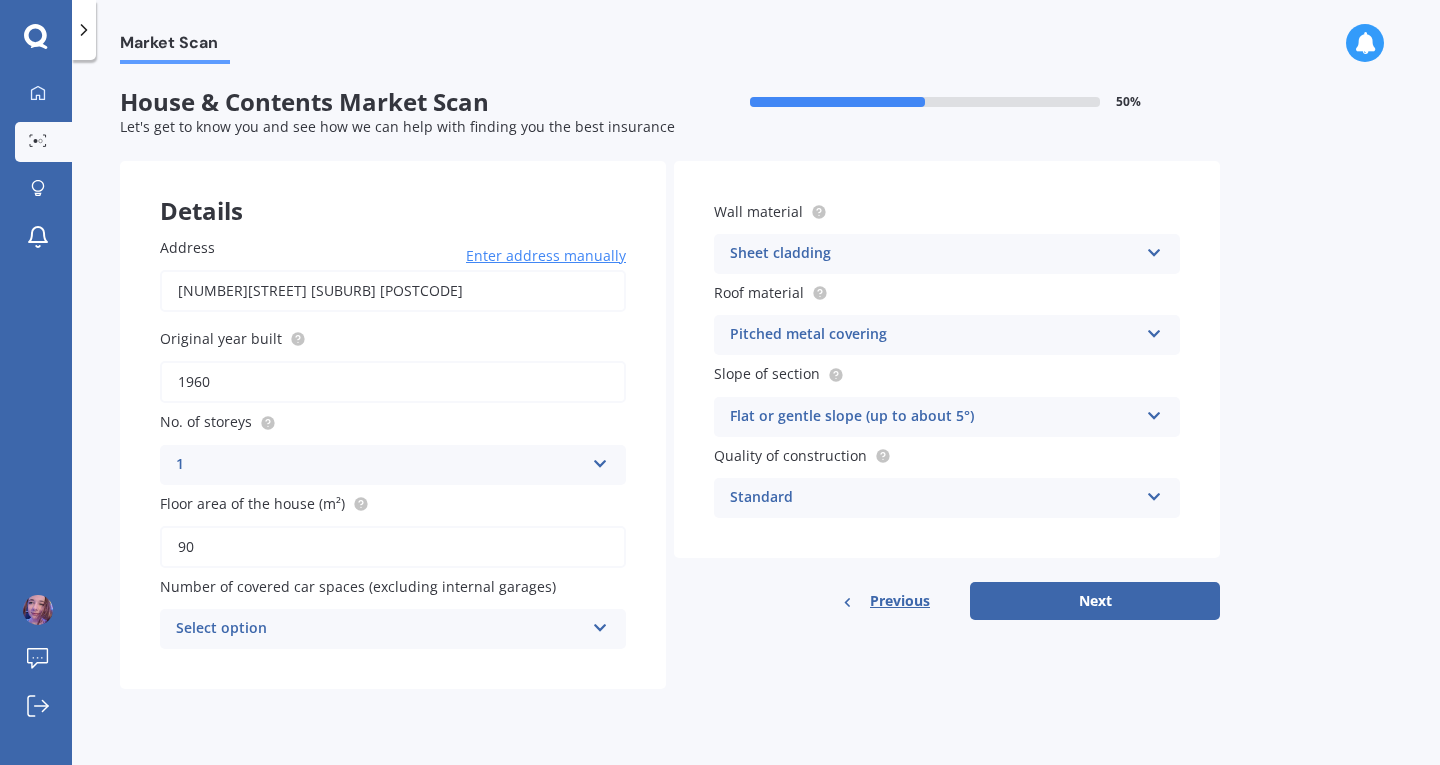 type on "90" 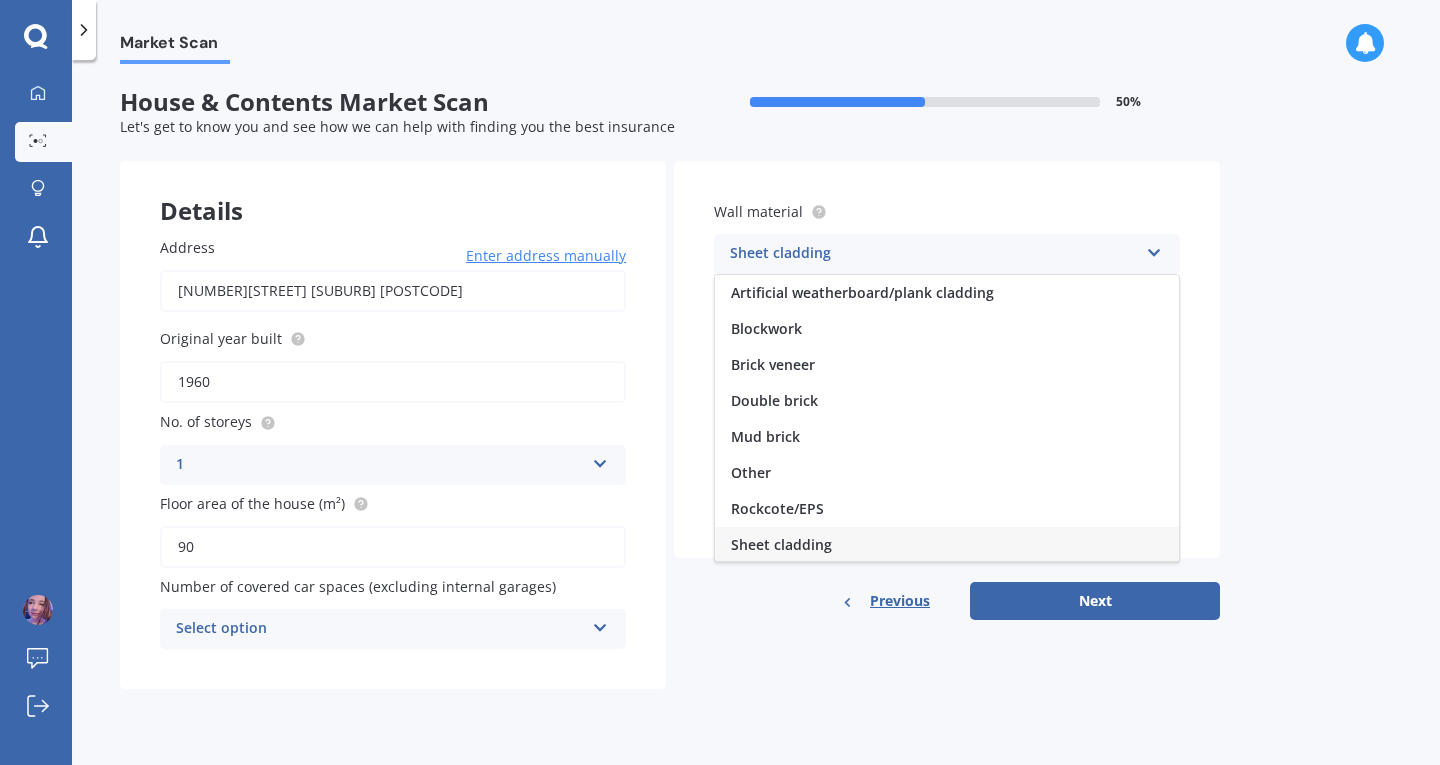scroll, scrollTop: 2, scrollLeft: 0, axis: vertical 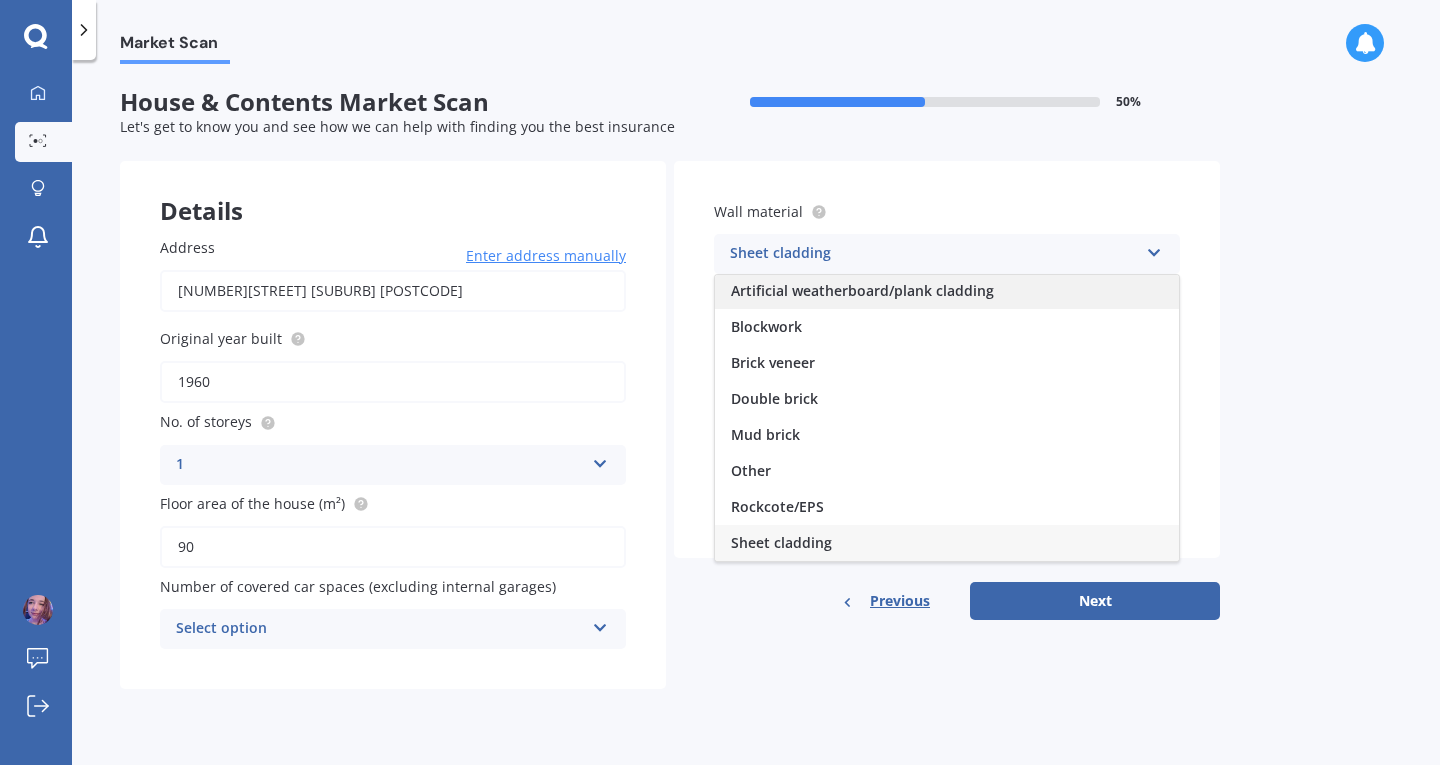 click on "Artificial weatherboard/plank cladding" at bounding box center (947, 291) 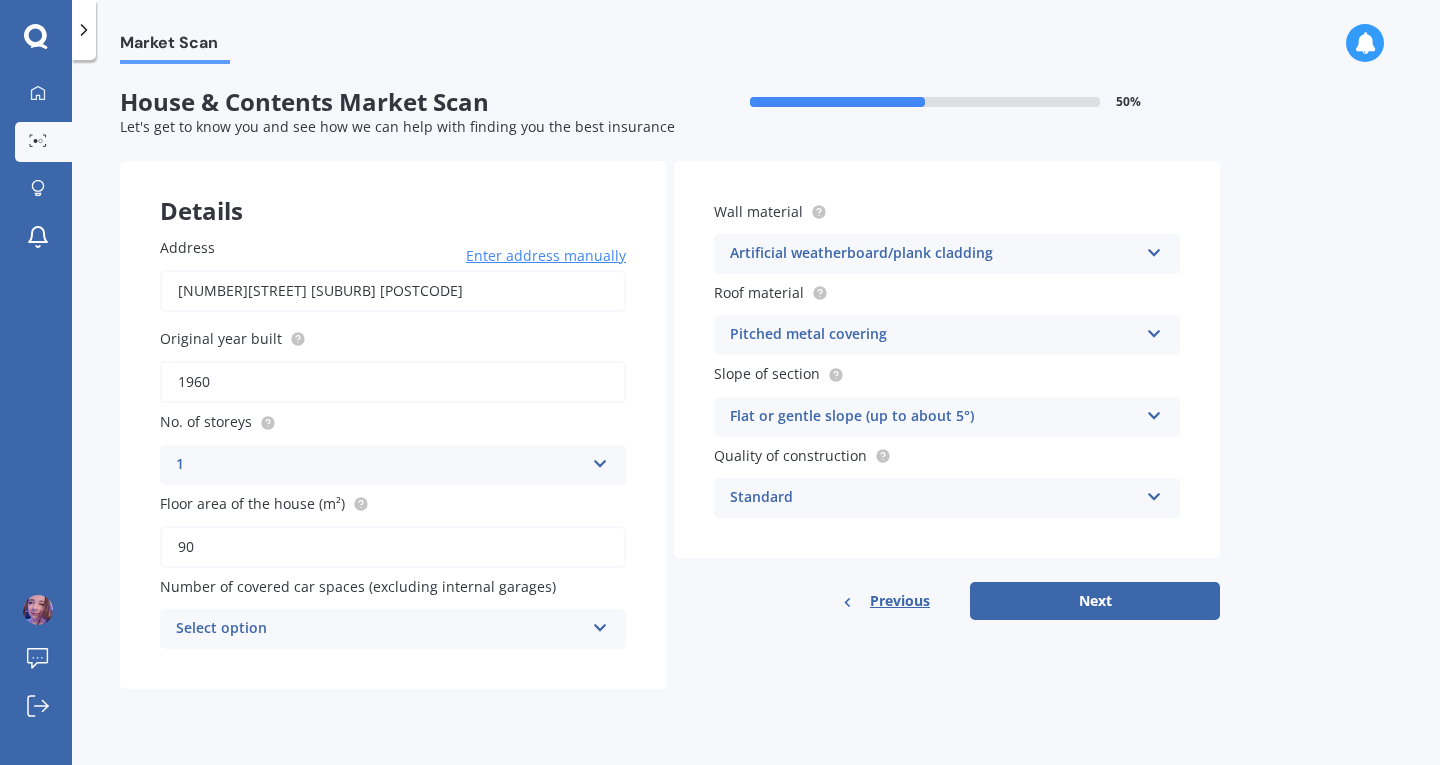 click at bounding box center [1154, 412] 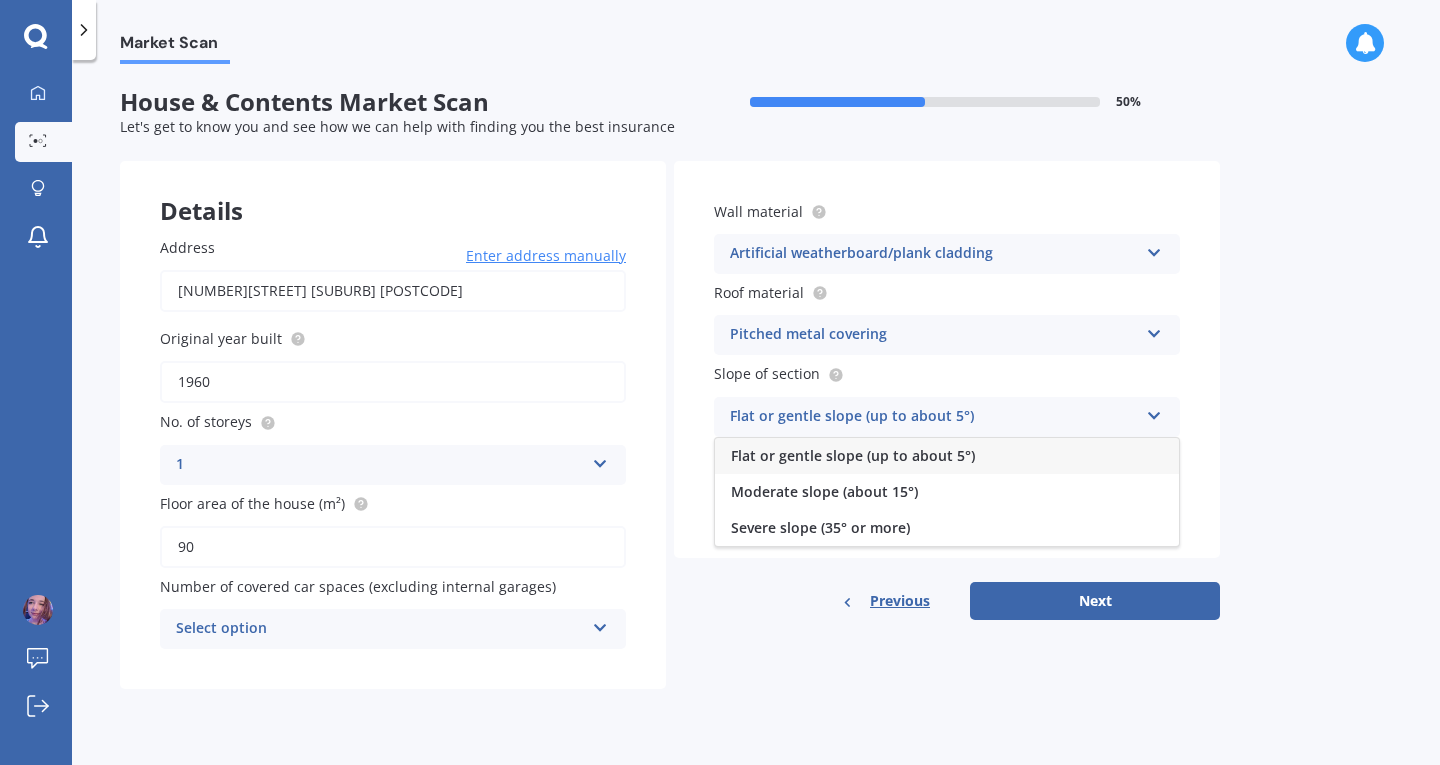 click on "Flat or gentle slope (up to about 5°)" at bounding box center [947, 456] 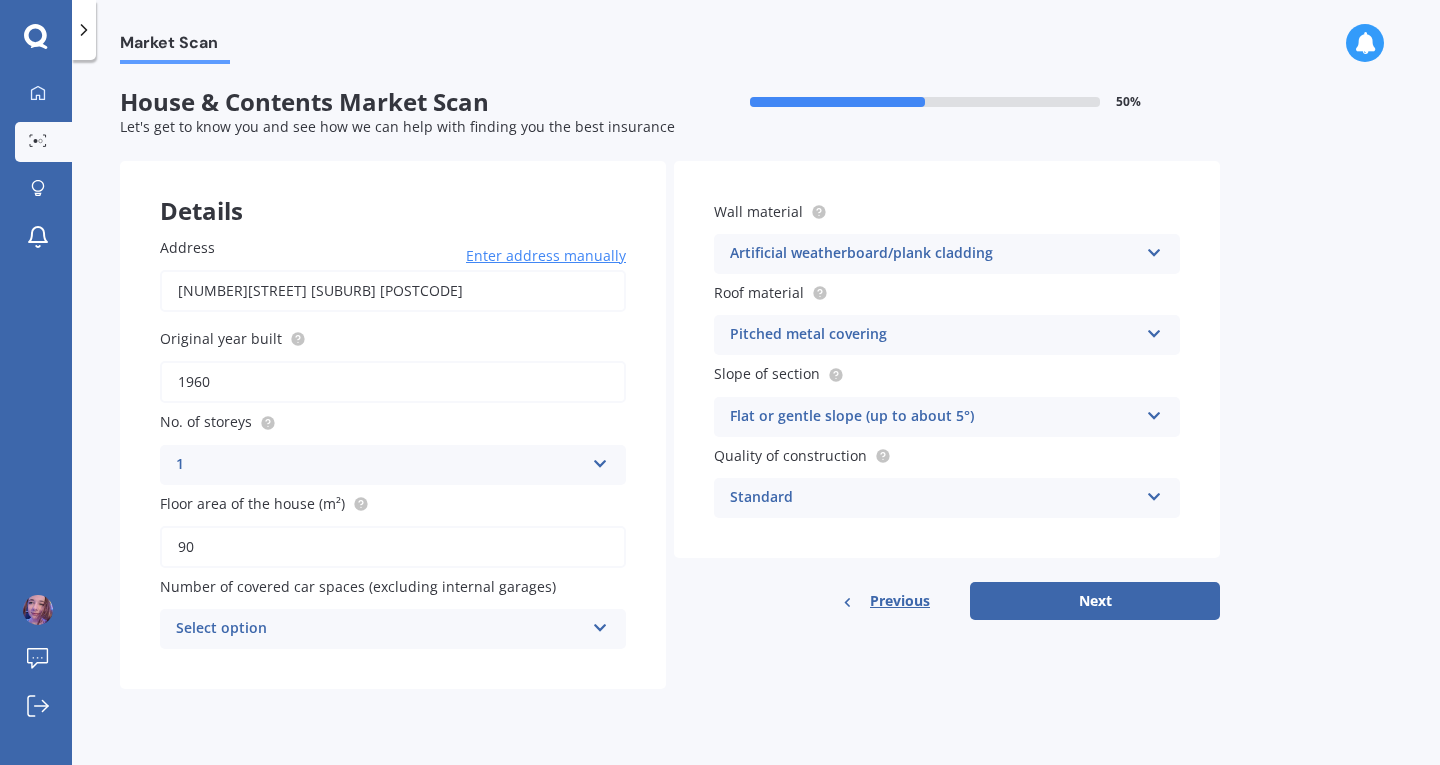 click on "Standard" at bounding box center (934, 498) 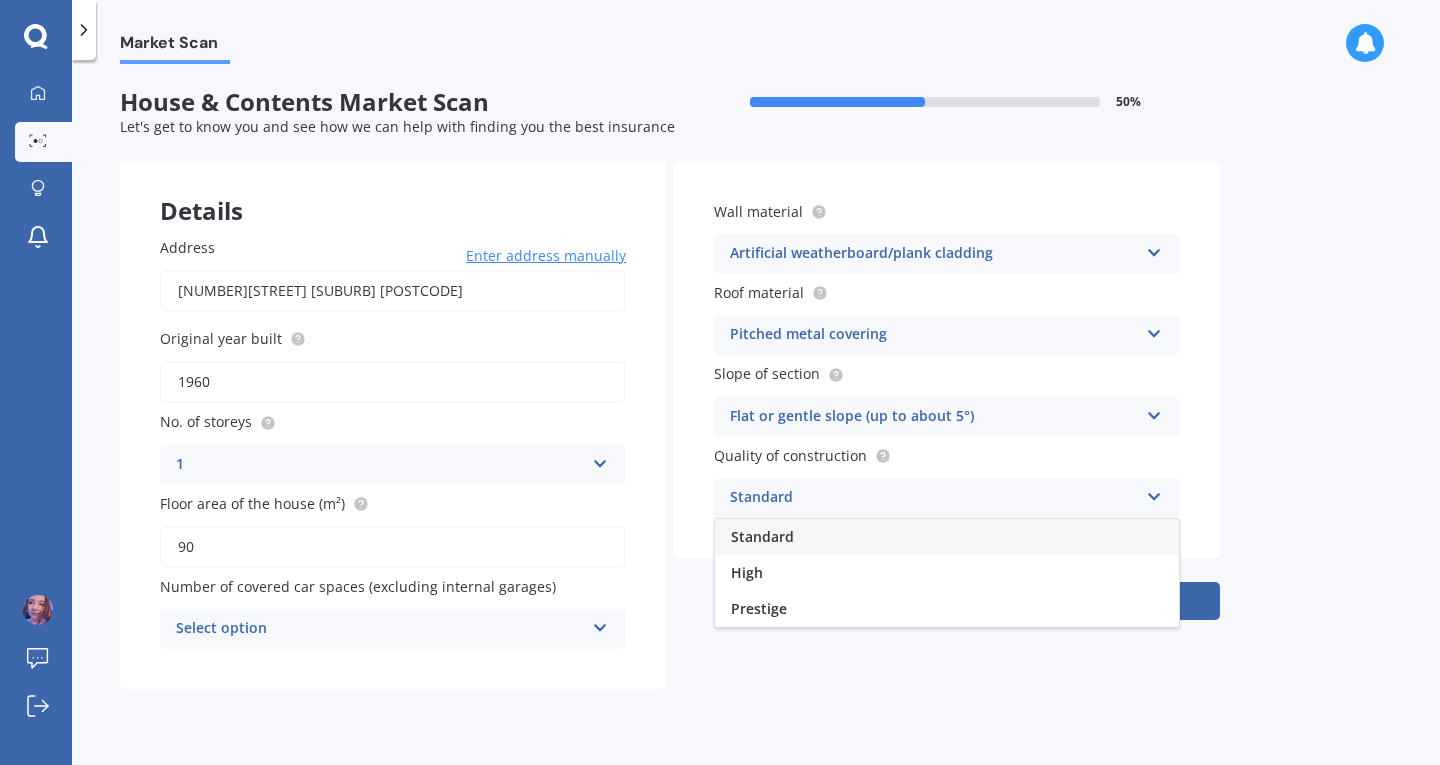 click on "Standard" at bounding box center (934, 498) 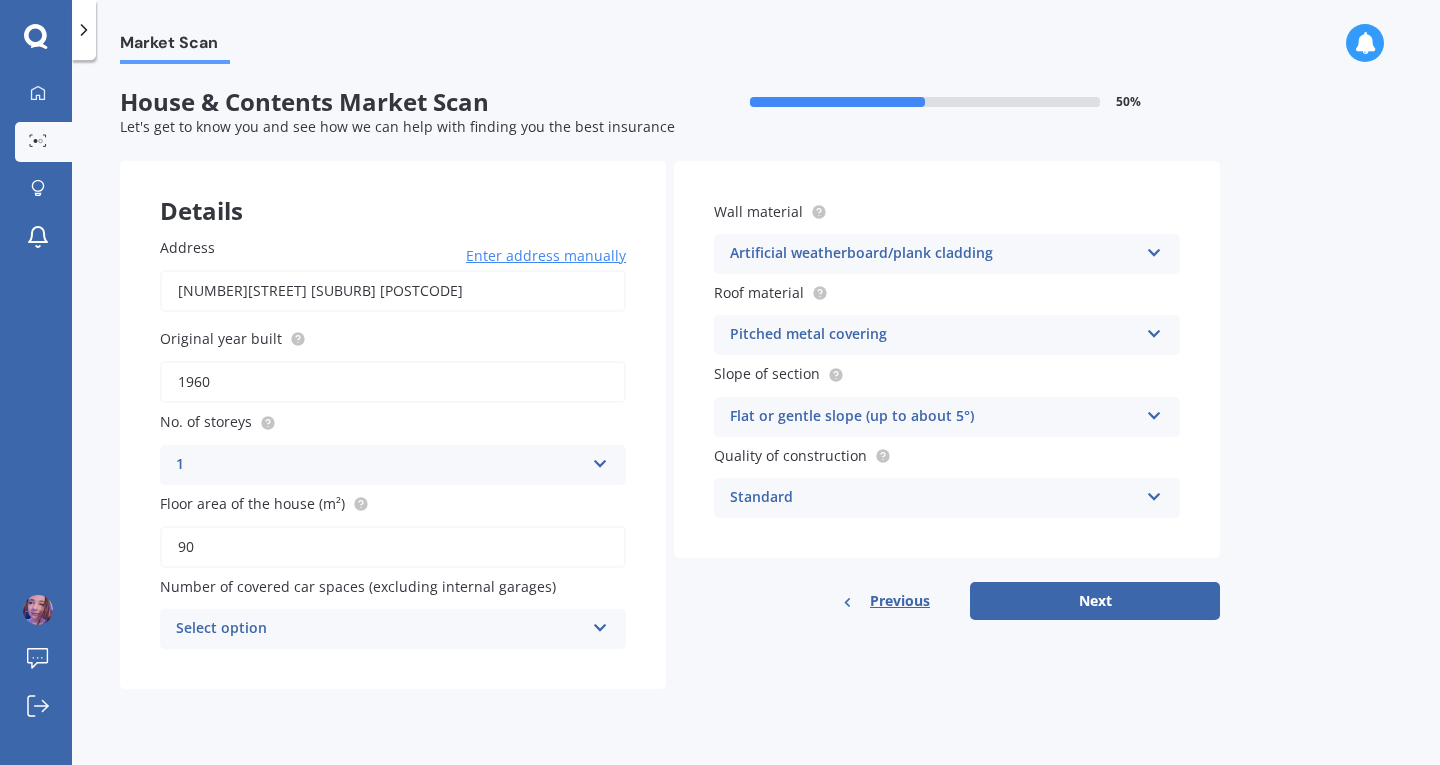 click on "Next" at bounding box center [1095, 601] 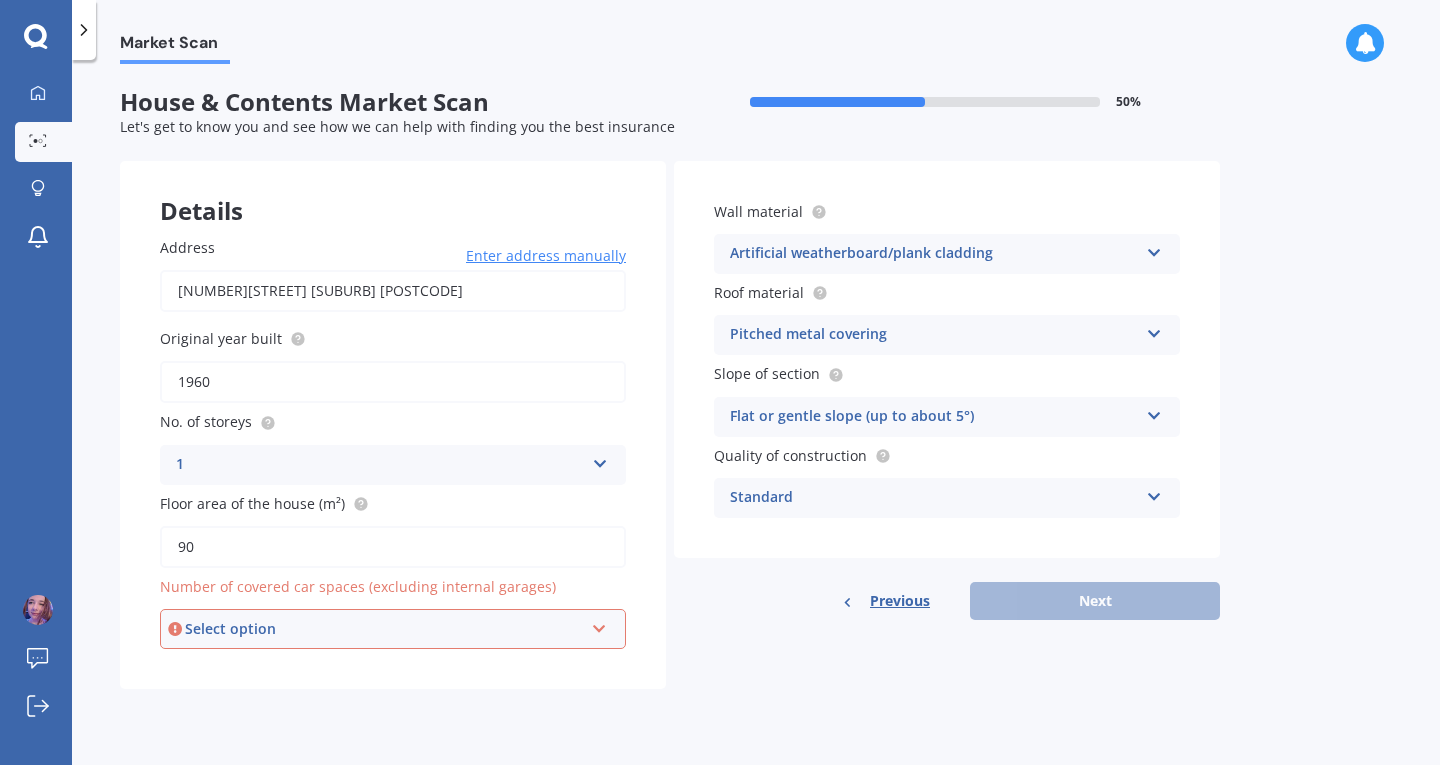 click on "Select option" at bounding box center (384, 629) 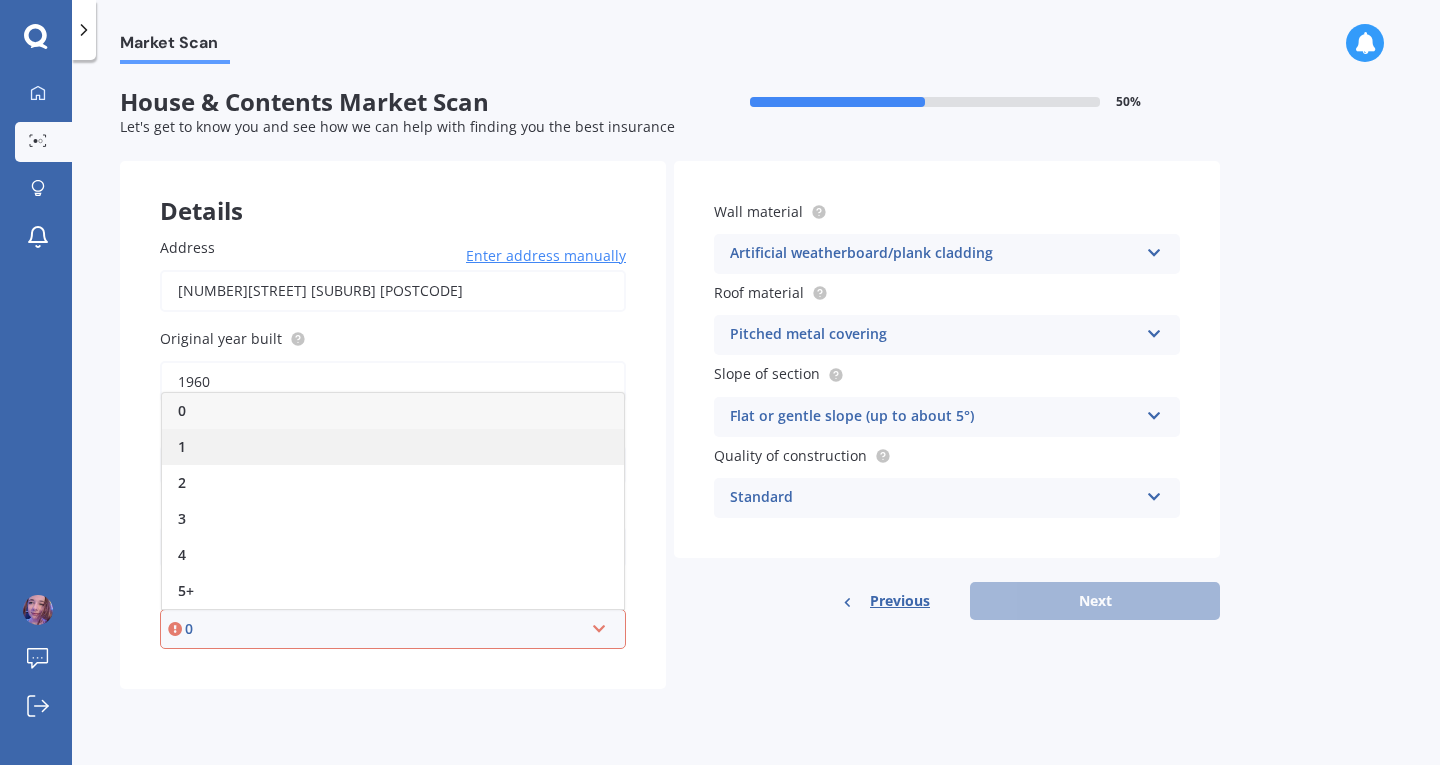 click on "1" at bounding box center (393, 447) 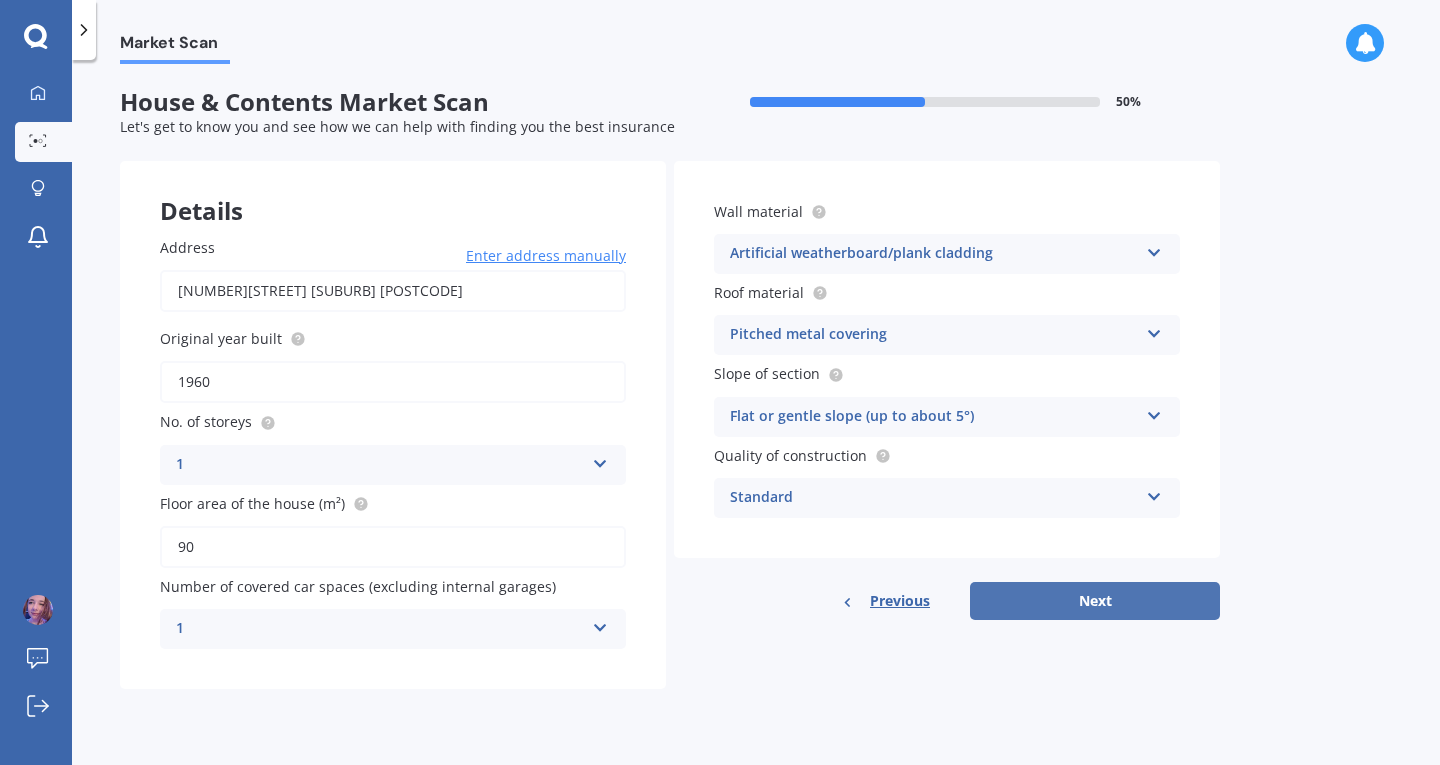 click on "Next" at bounding box center [1095, 601] 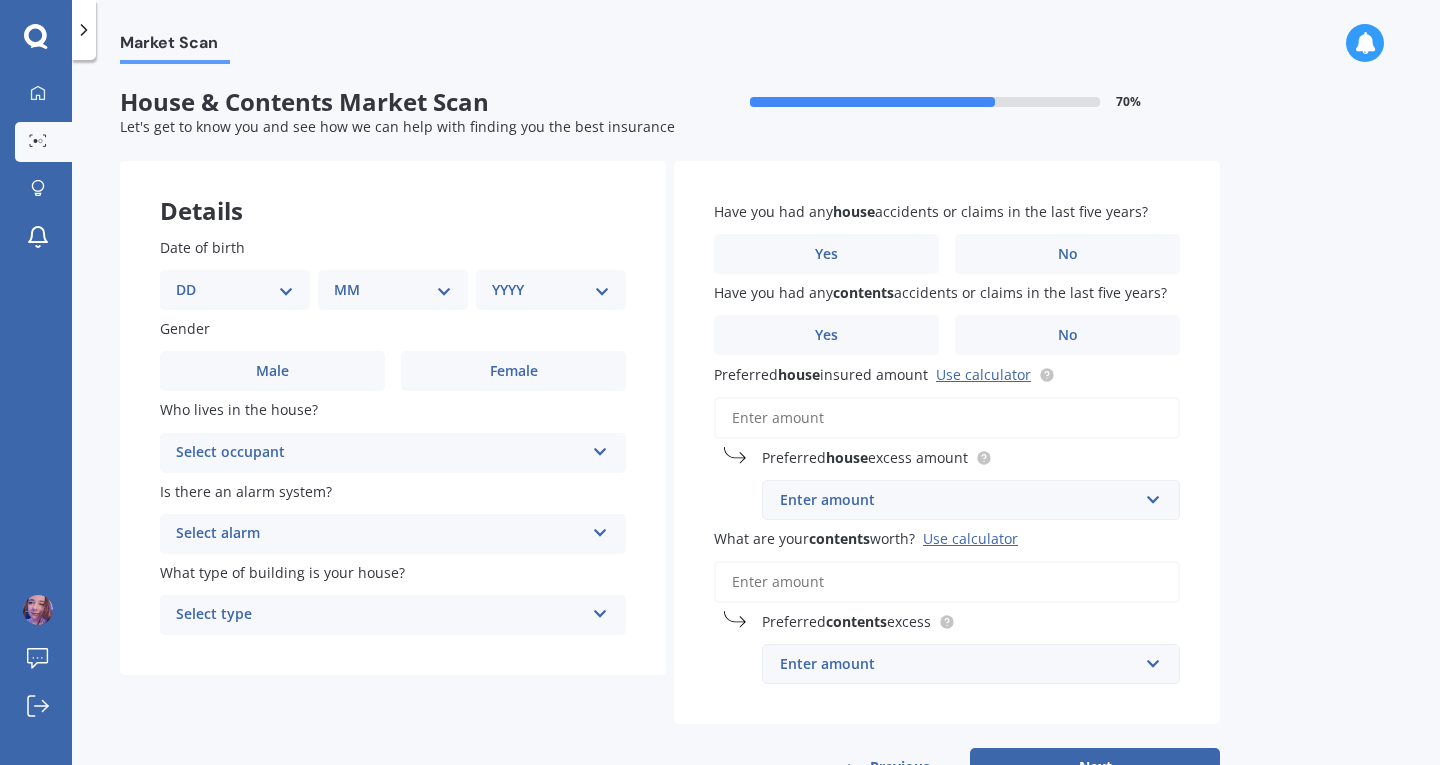 click on "DD 01 02 03 04 05 06 07 08 09 10 11 12 13 14 15 16 17 18 19 20 21 22 23 24 25 26 27 28 29 30 31" at bounding box center (235, 290) 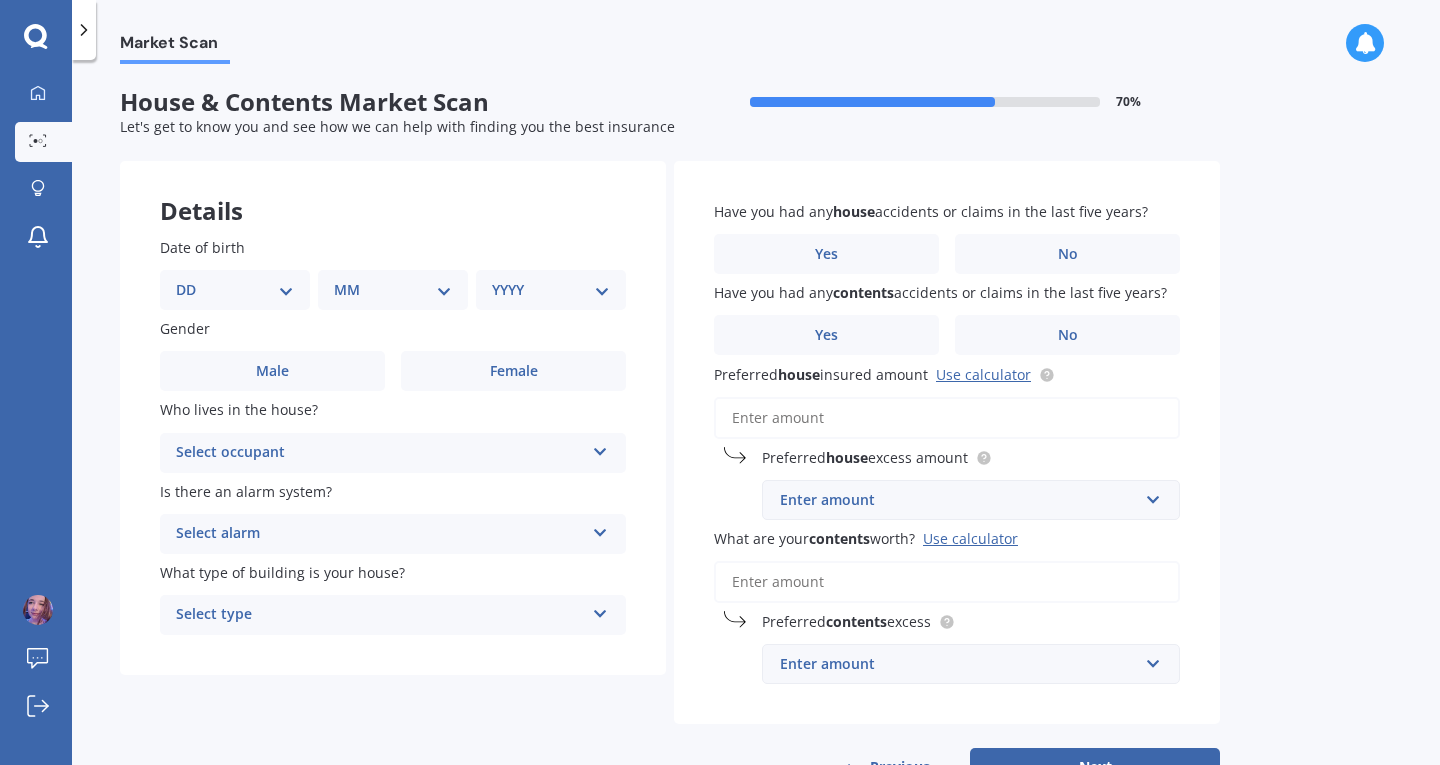 select on "21" 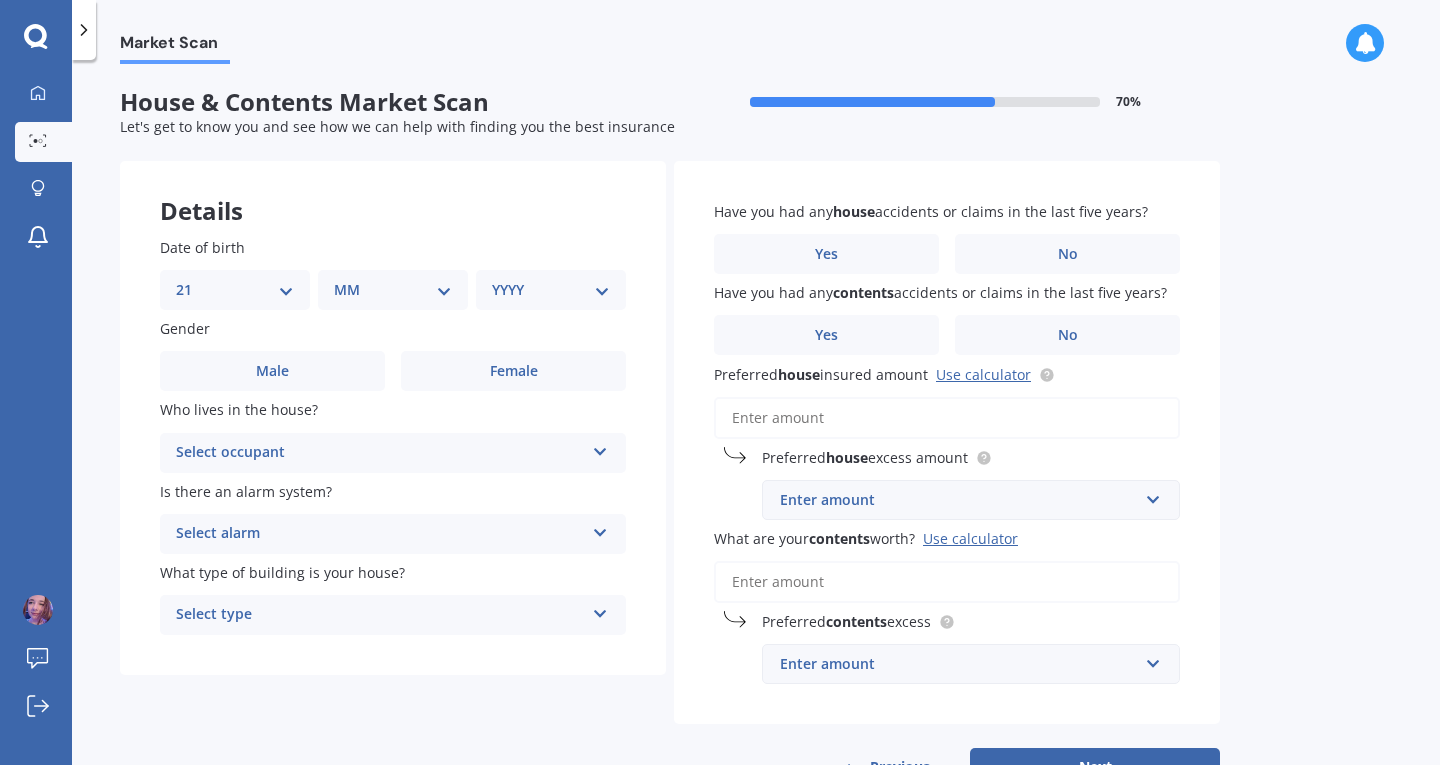 click on "DD 01 02 03 04 05 06 07 08 09 10 11 12 13 14 15 16 17 18 19 20 21 22 23 24 25 26 27 28 29 30 31" at bounding box center (235, 290) 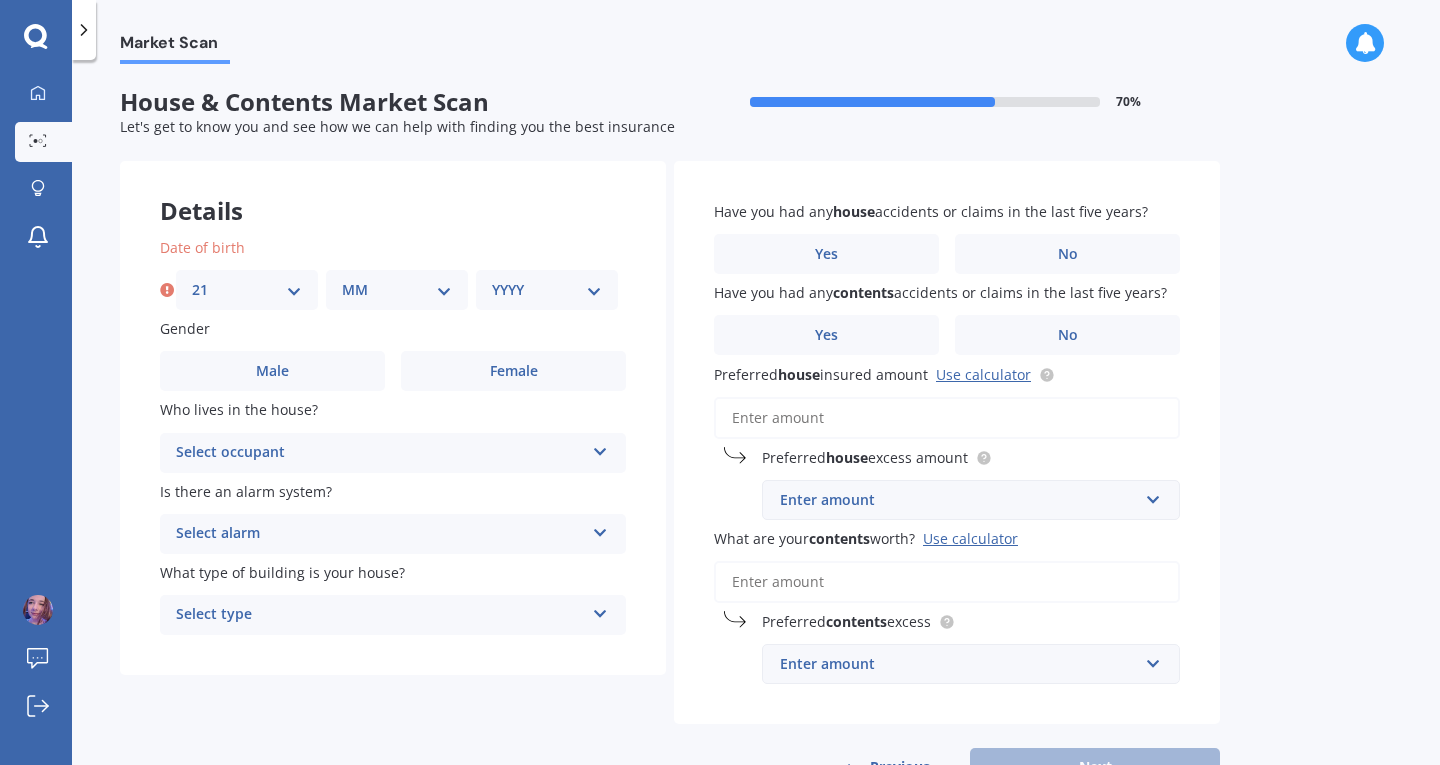 click on "MM 01 02 03 04 05 06 07 08 09 10 11 12" at bounding box center (397, 290) 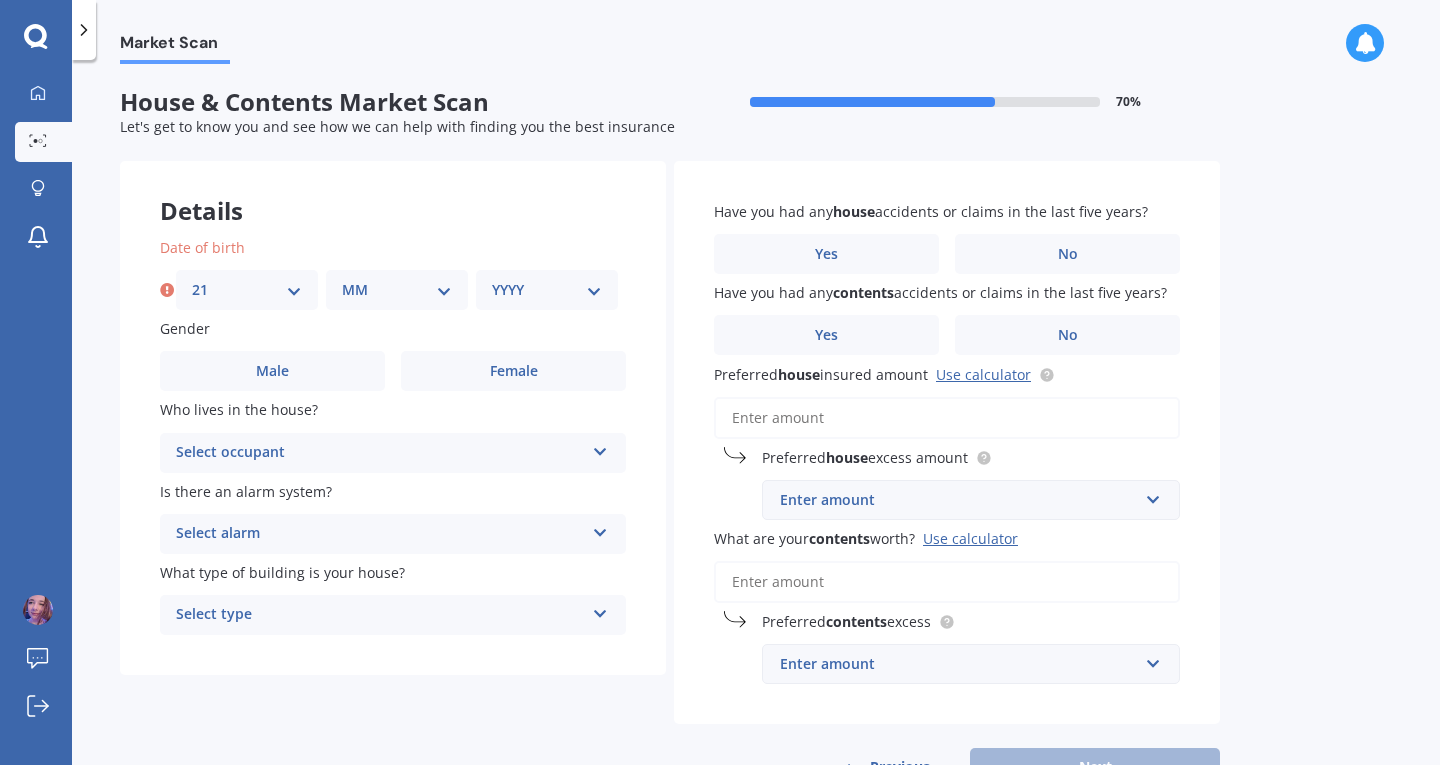 select on "11" 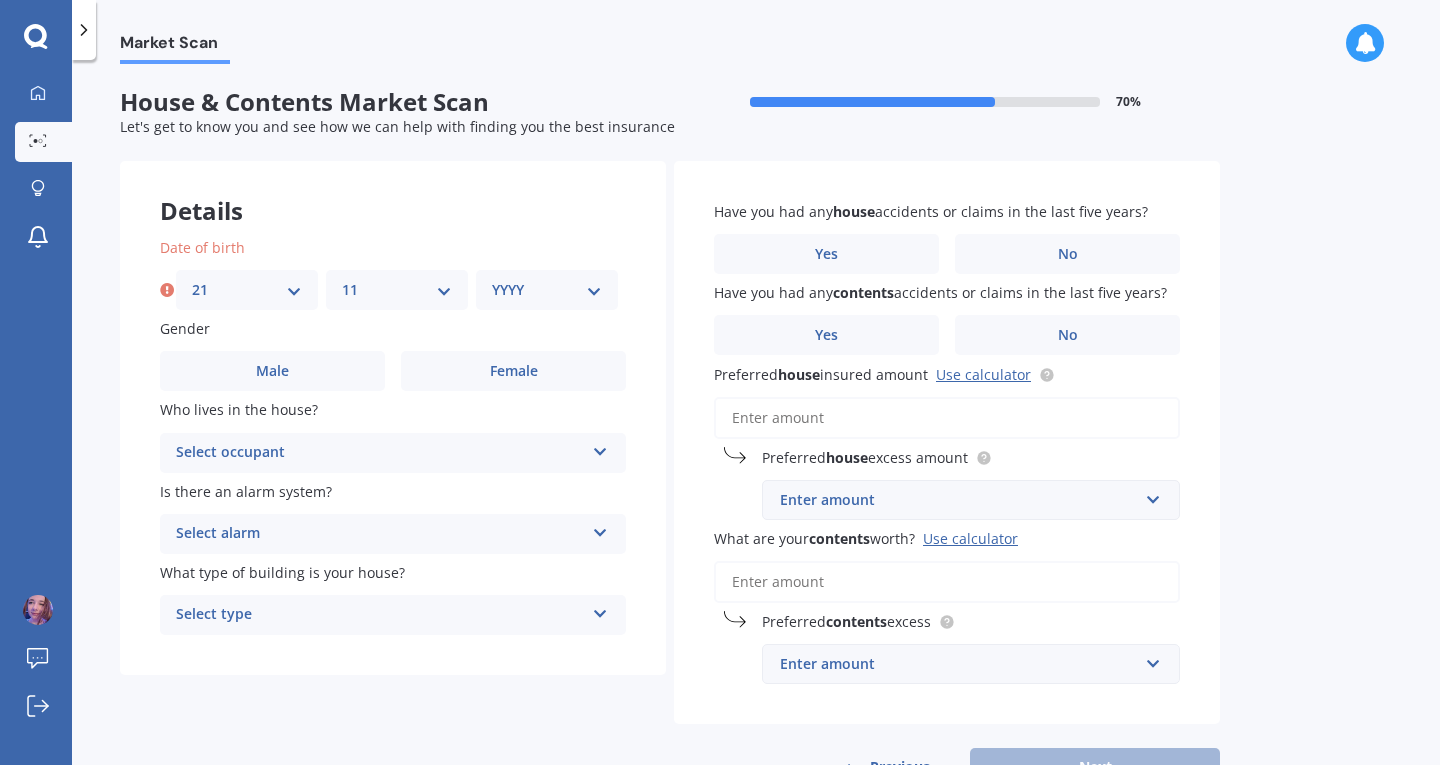 click on "MM 01 02 03 04 05 06 07 08 09 10 11 12" at bounding box center [397, 290] 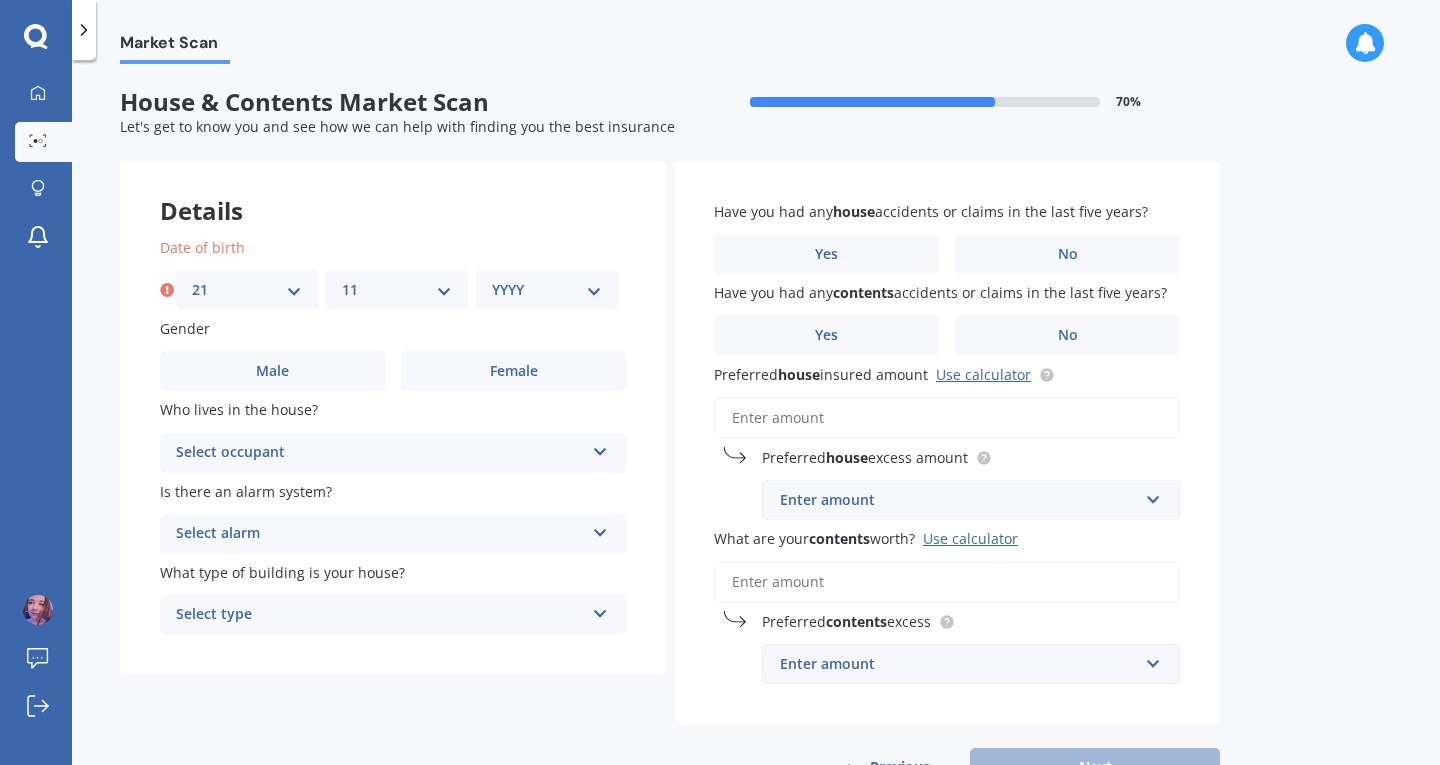 select on "1995" 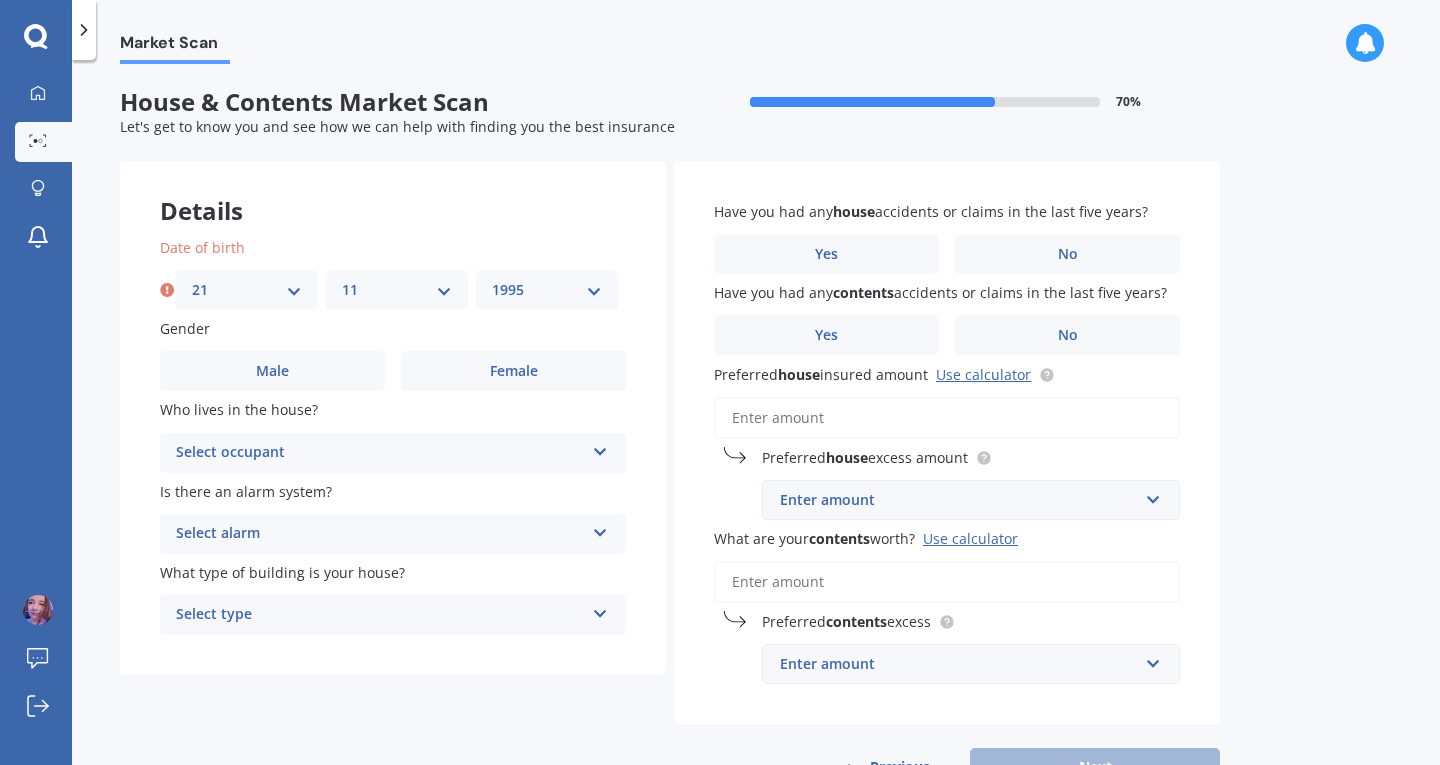 click on "YYYY 2009 2008 2007 2006 2005 2004 2003 2002 2001 2000 1999 1998 1997 1996 1995 1994 1993 1992 1991 1990 1989 1988 1987 1986 1985 1984 1983 1982 1981 1980 1979 1978 1977 1976 1975 1974 1973 1972 1971 1970 1969 1968 1967 1966 1965 1964 1963 1962 1961 1960 1959 1958 1957 1956 1955 1954 1953 1952 1951 1950 1949 1948 1947 1946 1945 1944 1943 1942 1941 1940 1939 1938 1937 1936 1935 1934 1933 1932 1931 1930 1929 1928 1927 1926 1925 1924 1923 1922 1921 1920 1919 1918 1917 1916 1915 1914 1913 1912 1911 1910" at bounding box center [547, 290] 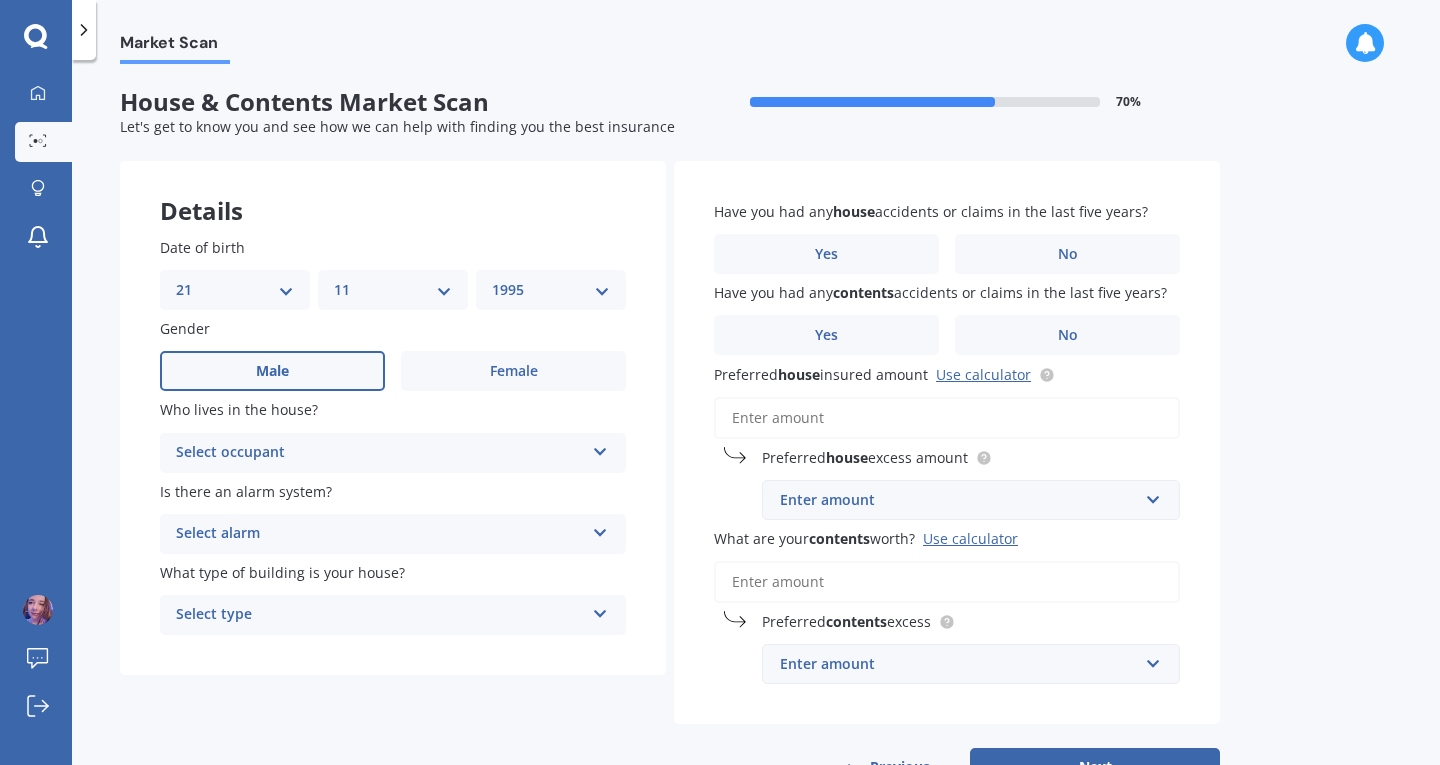 click on "Male" at bounding box center [272, 371] 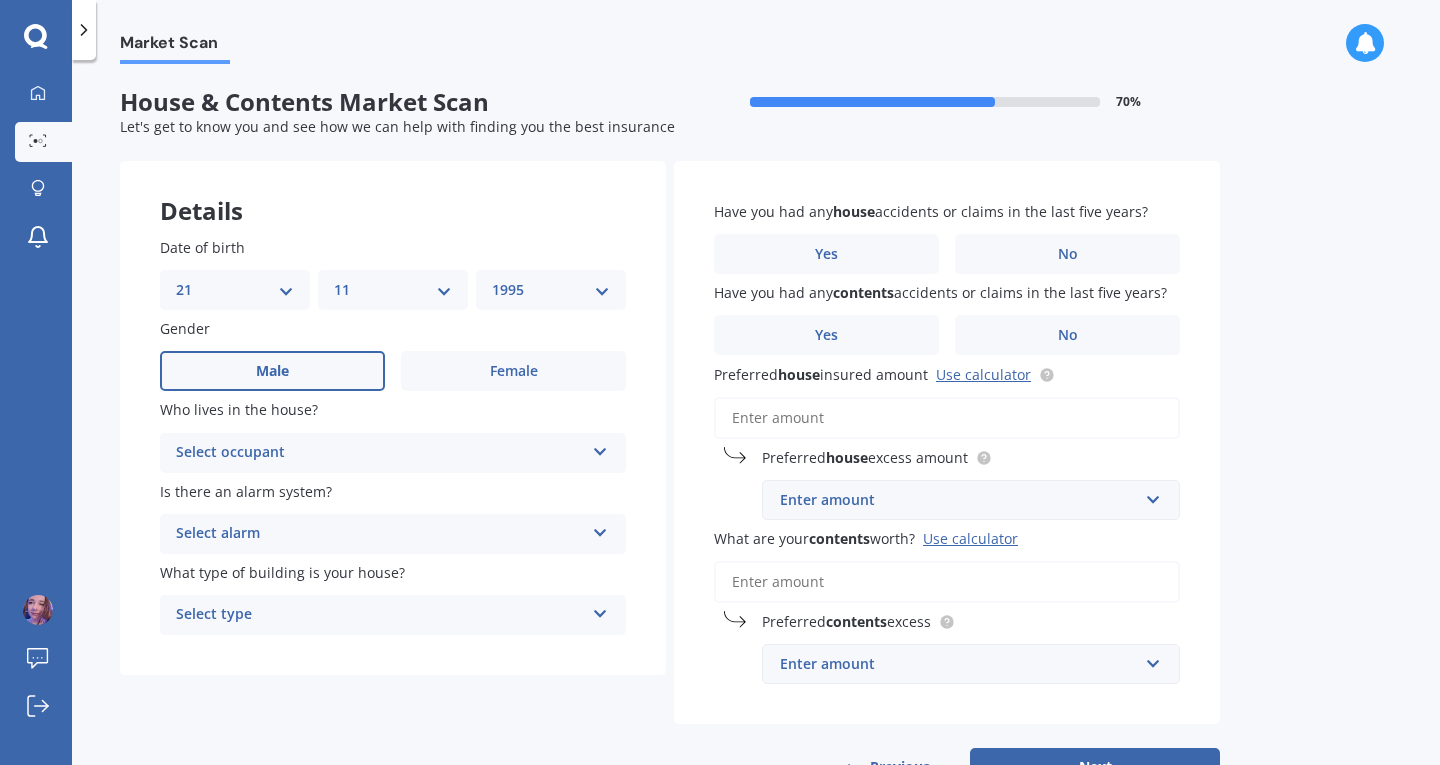 click on "Male" at bounding box center [0, 0] 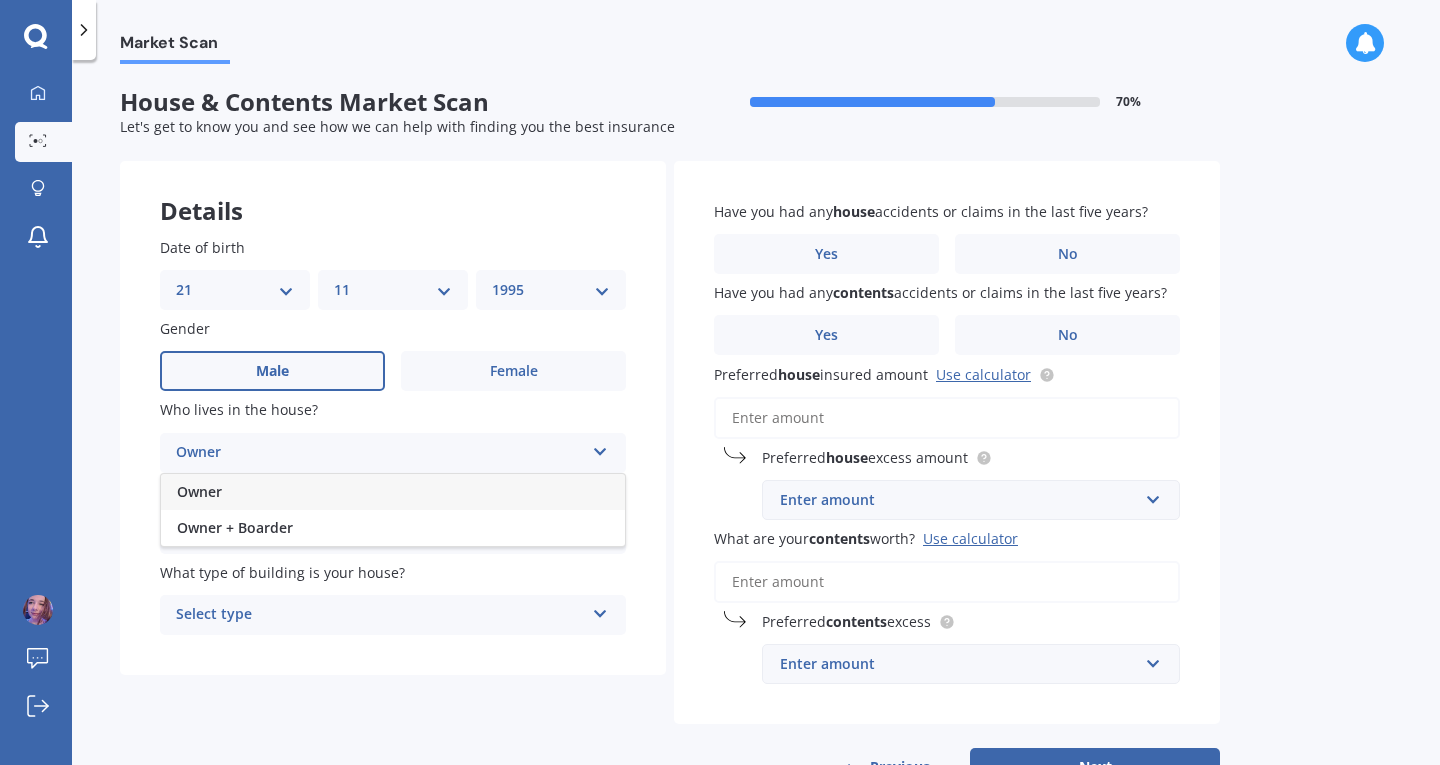 click on "Owner" at bounding box center [393, 492] 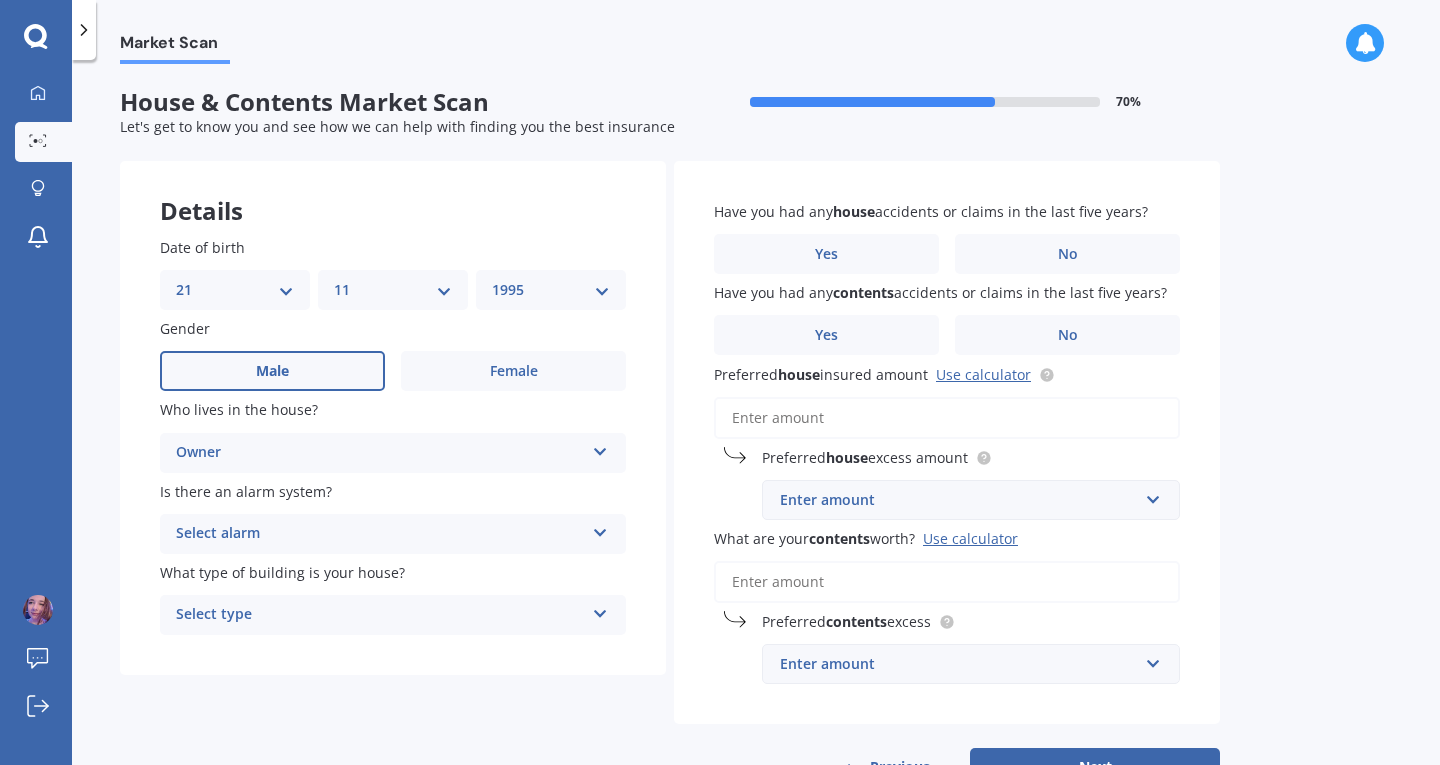 click on "Select alarm" at bounding box center [380, 534] 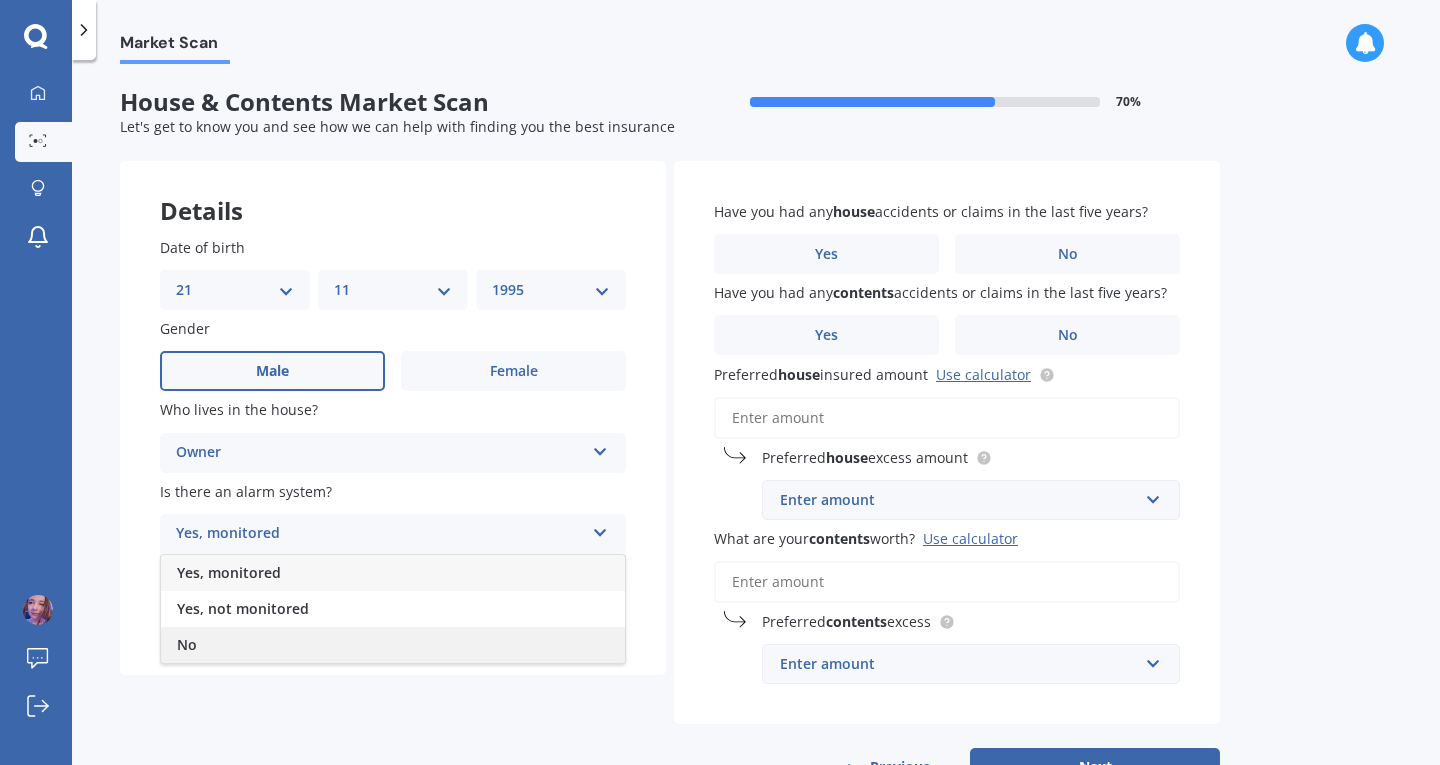 drag, startPoint x: 400, startPoint y: 642, endPoint x: 398, endPoint y: 630, distance: 12.165525 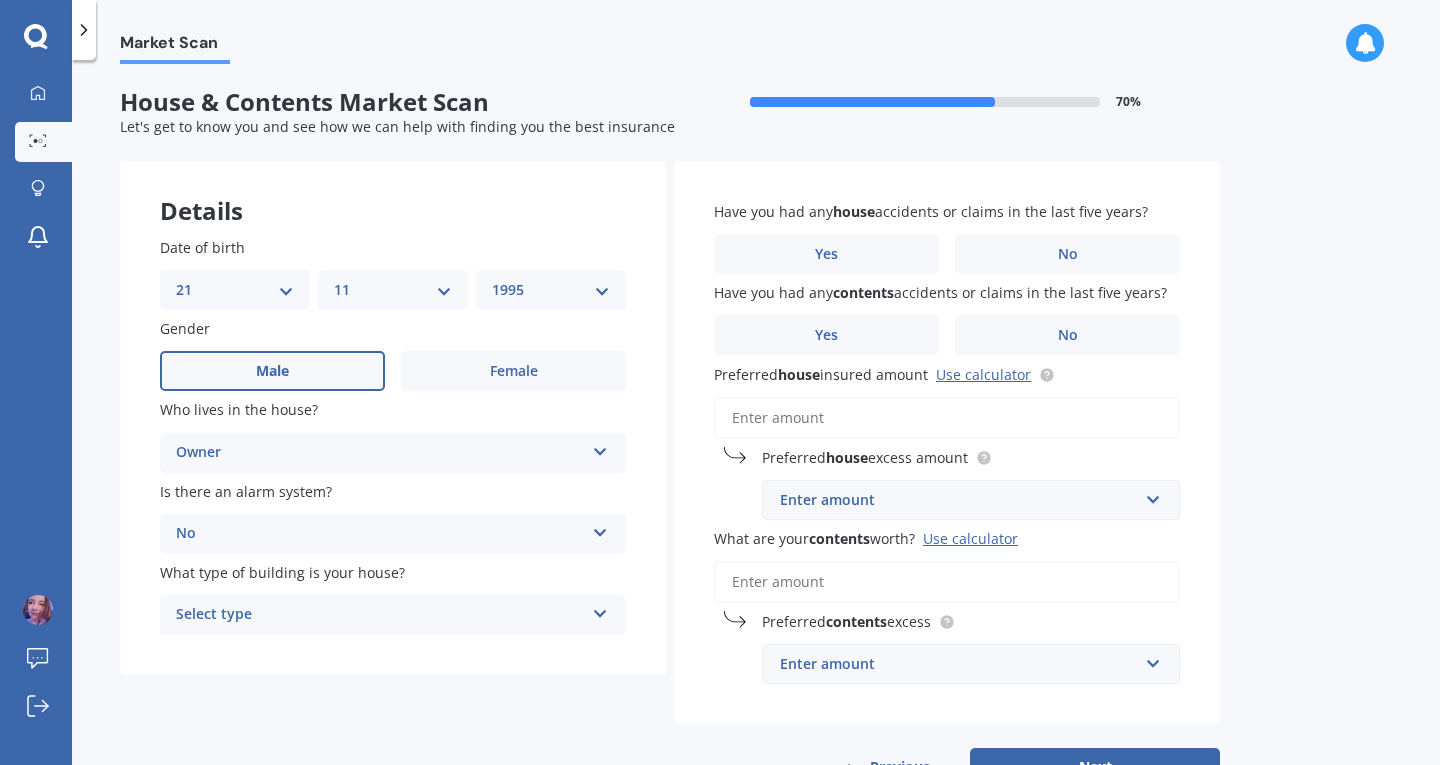 click on "Select type Freestanding Multi-unit (in a block of 6 or less) Multi-unit (in a block of 7-10)" at bounding box center (393, 615) 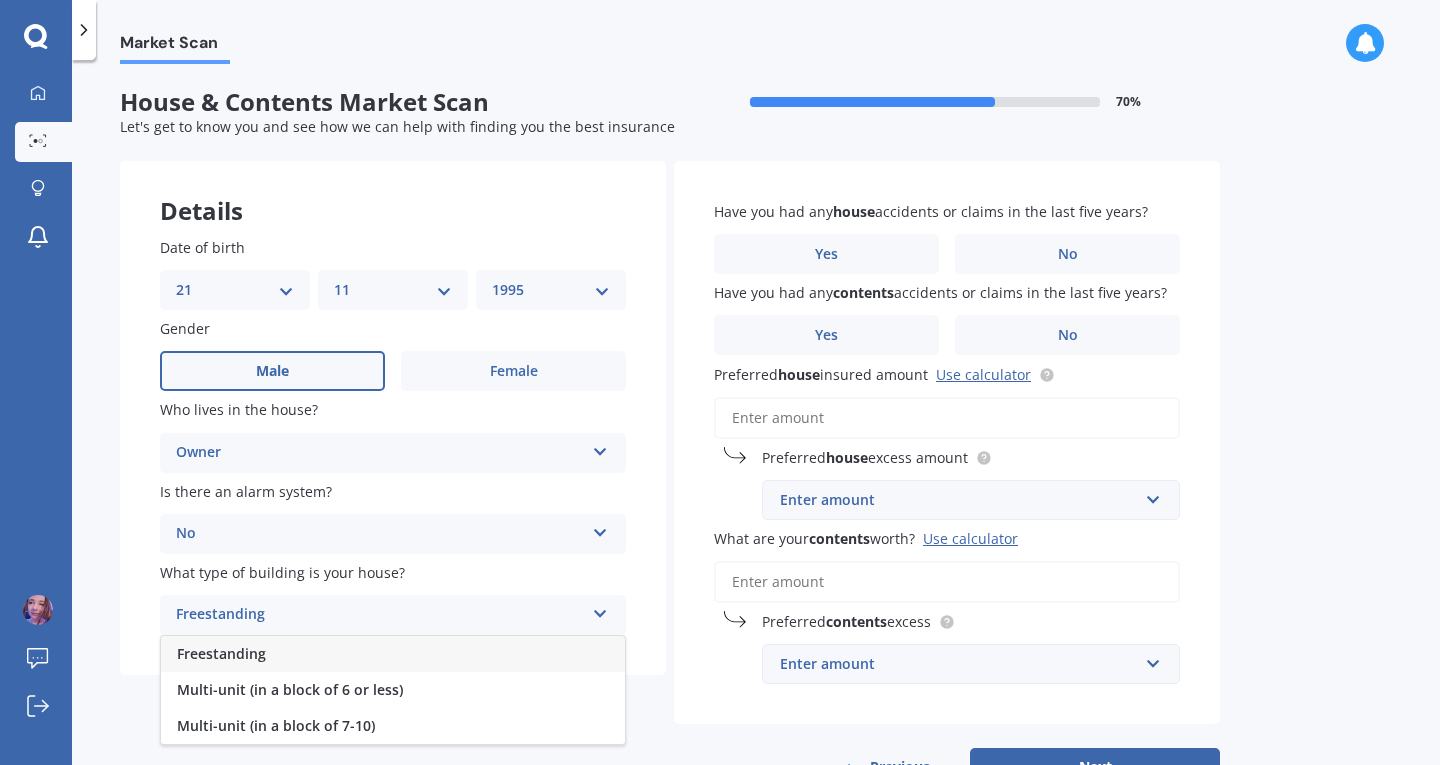 click on "Freestanding" at bounding box center [393, 654] 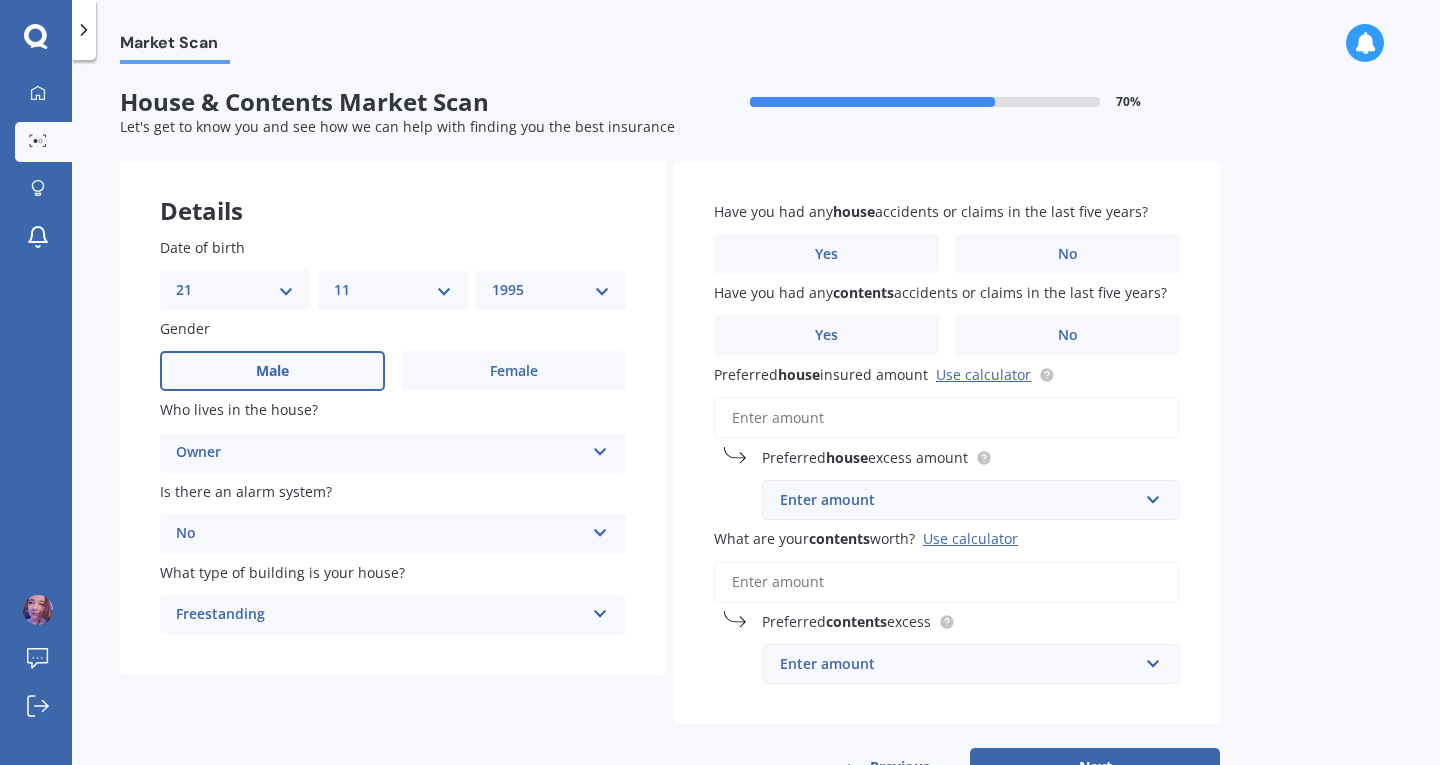 drag, startPoint x: 1014, startPoint y: 248, endPoint x: 1026, endPoint y: 300, distance: 53.366657 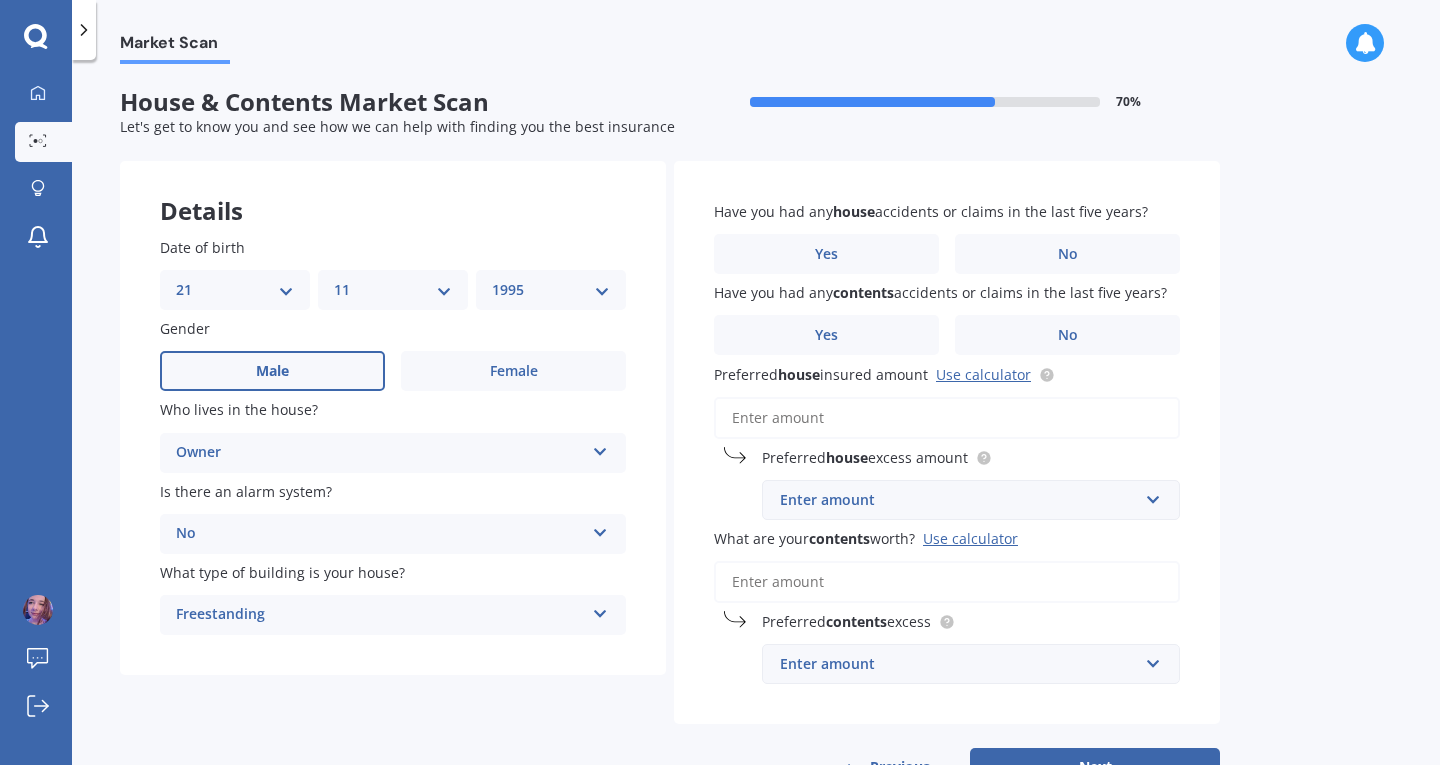 click on "No" at bounding box center [1067, 254] 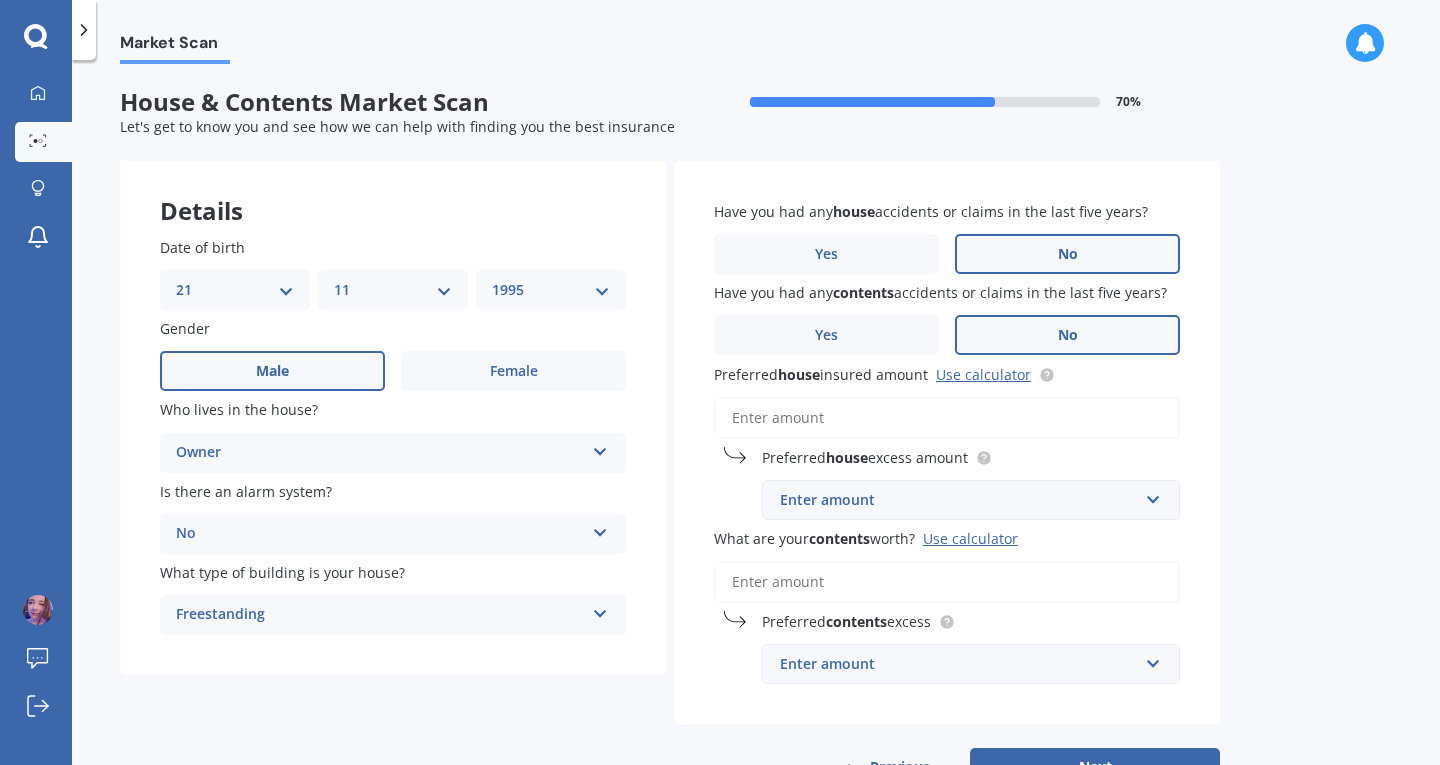 click on "No" at bounding box center [1067, 335] 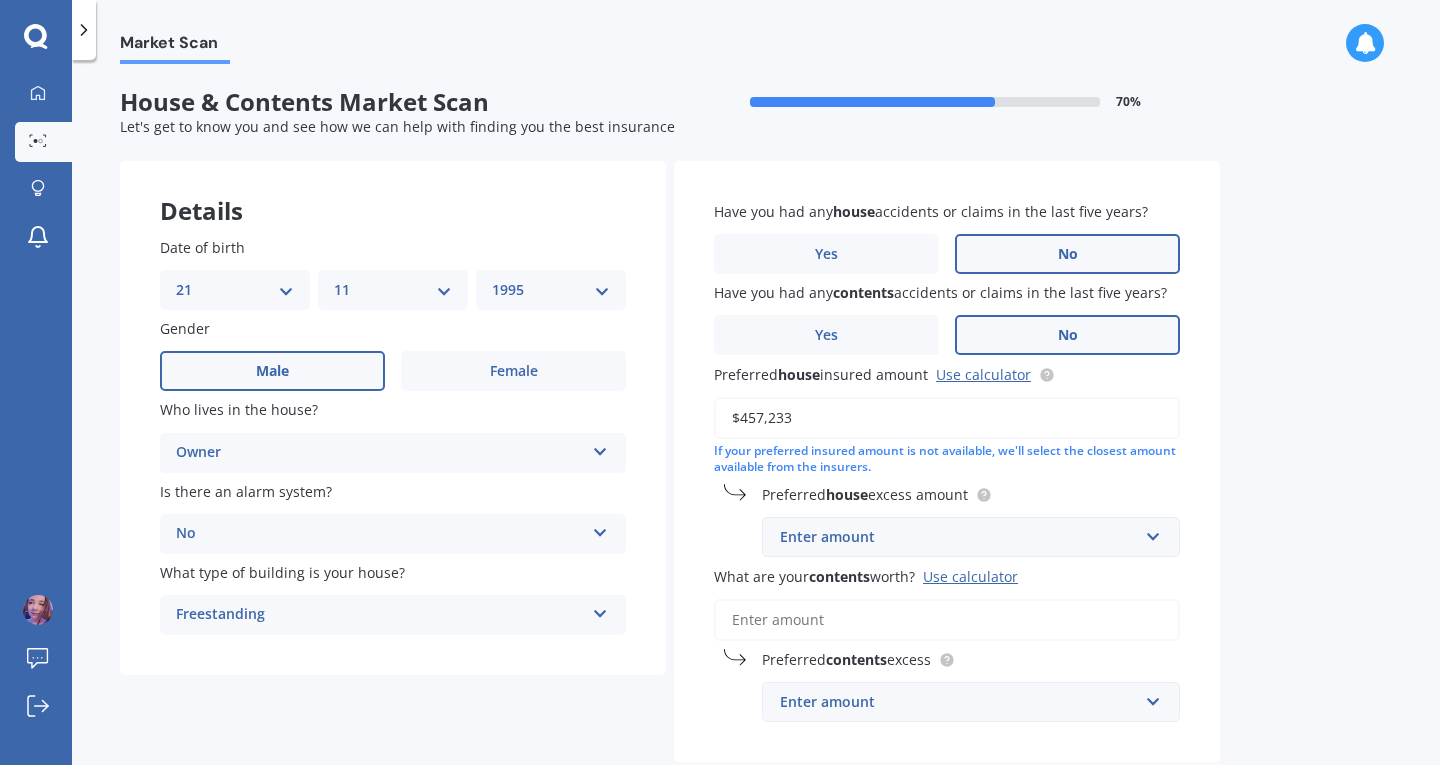 type on "$457,233" 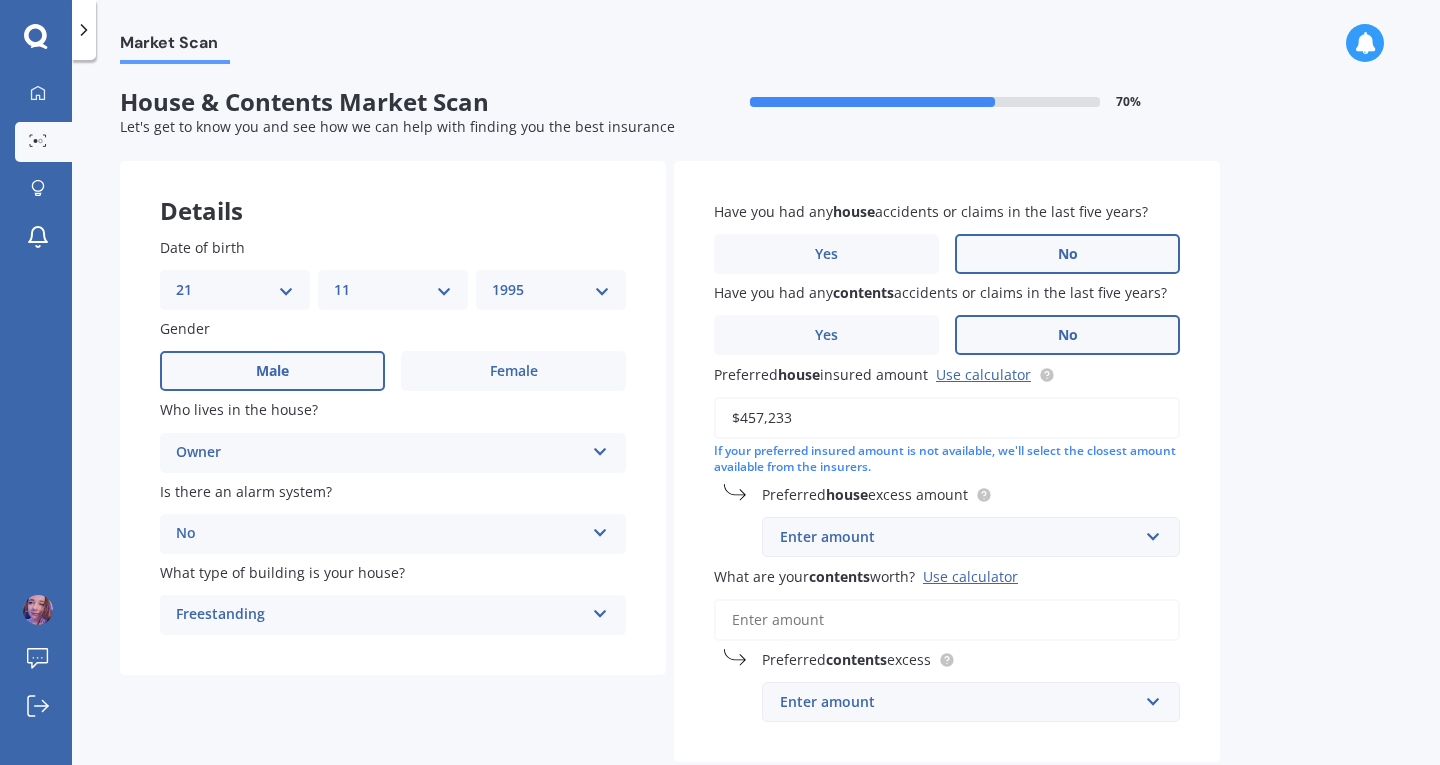 click on "Enter amount" at bounding box center (959, 537) 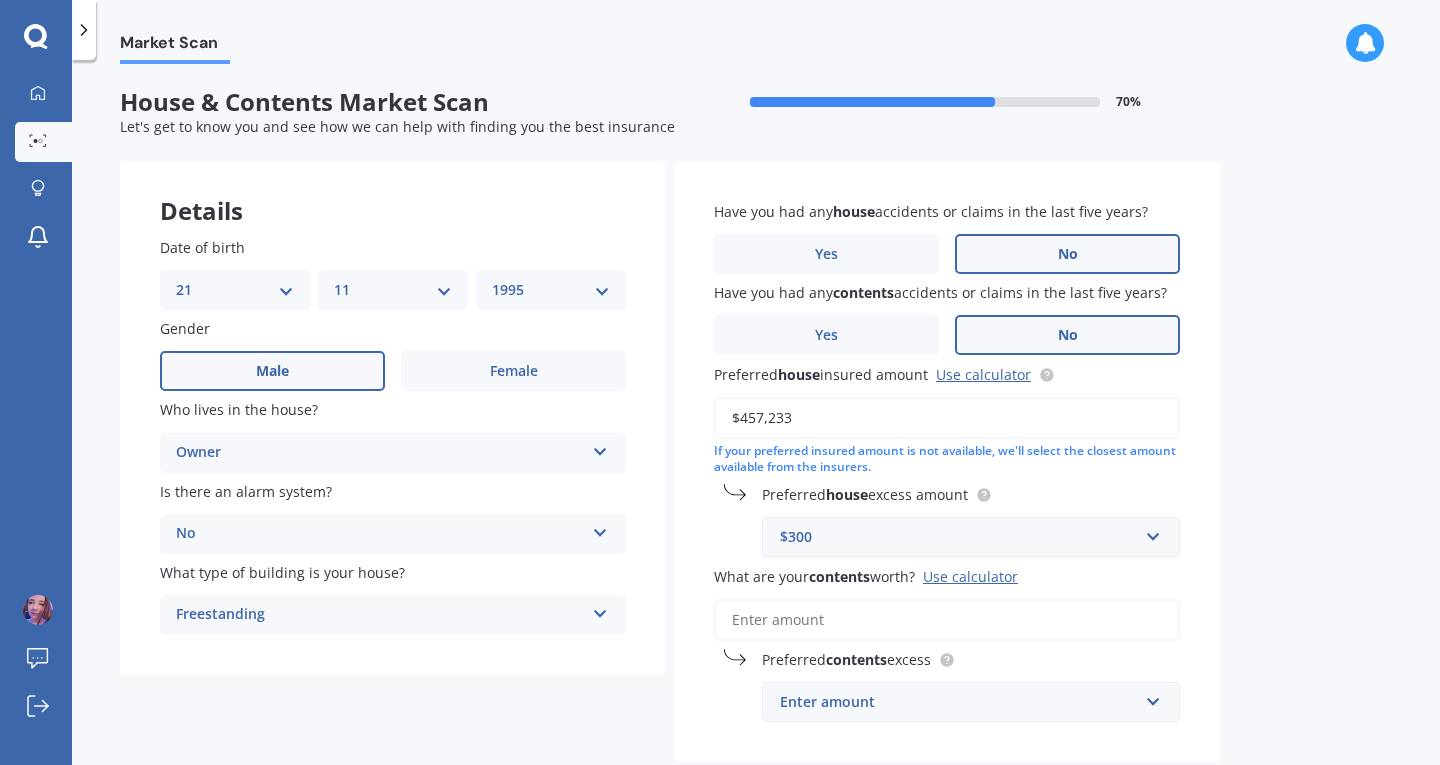 click on "Market Scan House & Contents Market Scan 70 % Let's get to know you and see how we can help with finding you the best insurance Details Date of birth DD 01 02 03 04 05 06 07 08 09 10 11 12 13 14 15 16 17 18 19 20 21 22 23 24 25 26 27 28 29 30 31 MM 01 02 03 04 05 06 07 08 09 10 11 12 YYYY 2009 2008 2007 2006 2005 2004 2003 2002 2001 2000 1999 1998 1997 1996 1995 1994 1993 1992 1991 1990 1989 1988 1987 1986 1985 1984 1983 1982 1981 1980 1979 1978 1977 1976 1975 1974 1973 1972 1971 1970 1969 1968 1967 1966 1965 1964 1963 1962 1961 1960 1959 1958 1957 1956 1955 1954 1953 1952 1951 1950 1949 1948 1947 1946 1945 1944 1943 1942 1941 1940 1939 1938 1937 1936 1935 1934 1933 1932 1931 1930 1929 1928 1927 1926 1925 1924 1923 1922 1921 1920 1919 1918 1917 1916 1915 1914 1913 1912 1911 1910 Gender Male Female Who lives in the house? Owner Owner Owner + Boarder Is there an alarm system? No Yes, monitored Yes, not monitored No What type of building is your house? Freestanding Freestanding Multi-unit (in a block of 7-10) No" at bounding box center [756, 416] 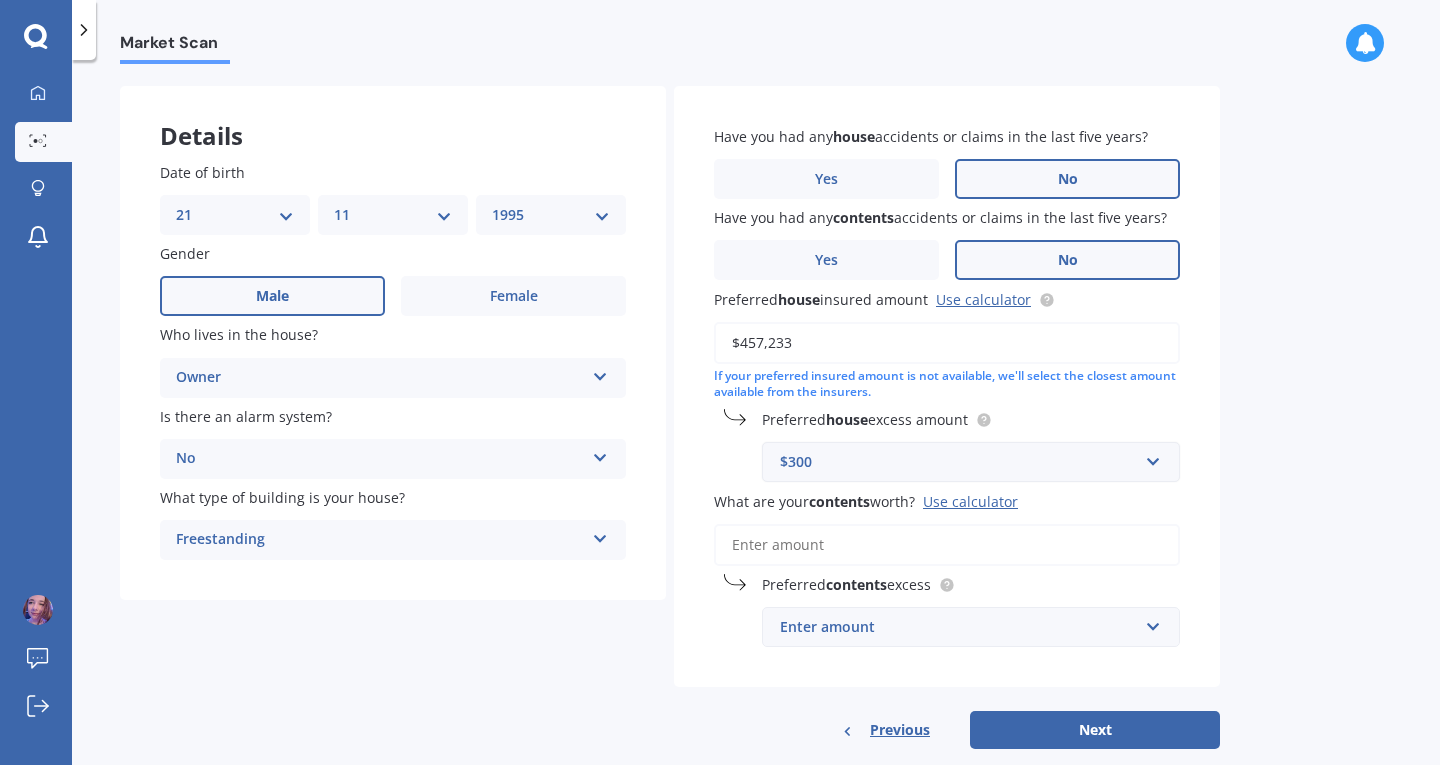 scroll, scrollTop: 114, scrollLeft: 0, axis: vertical 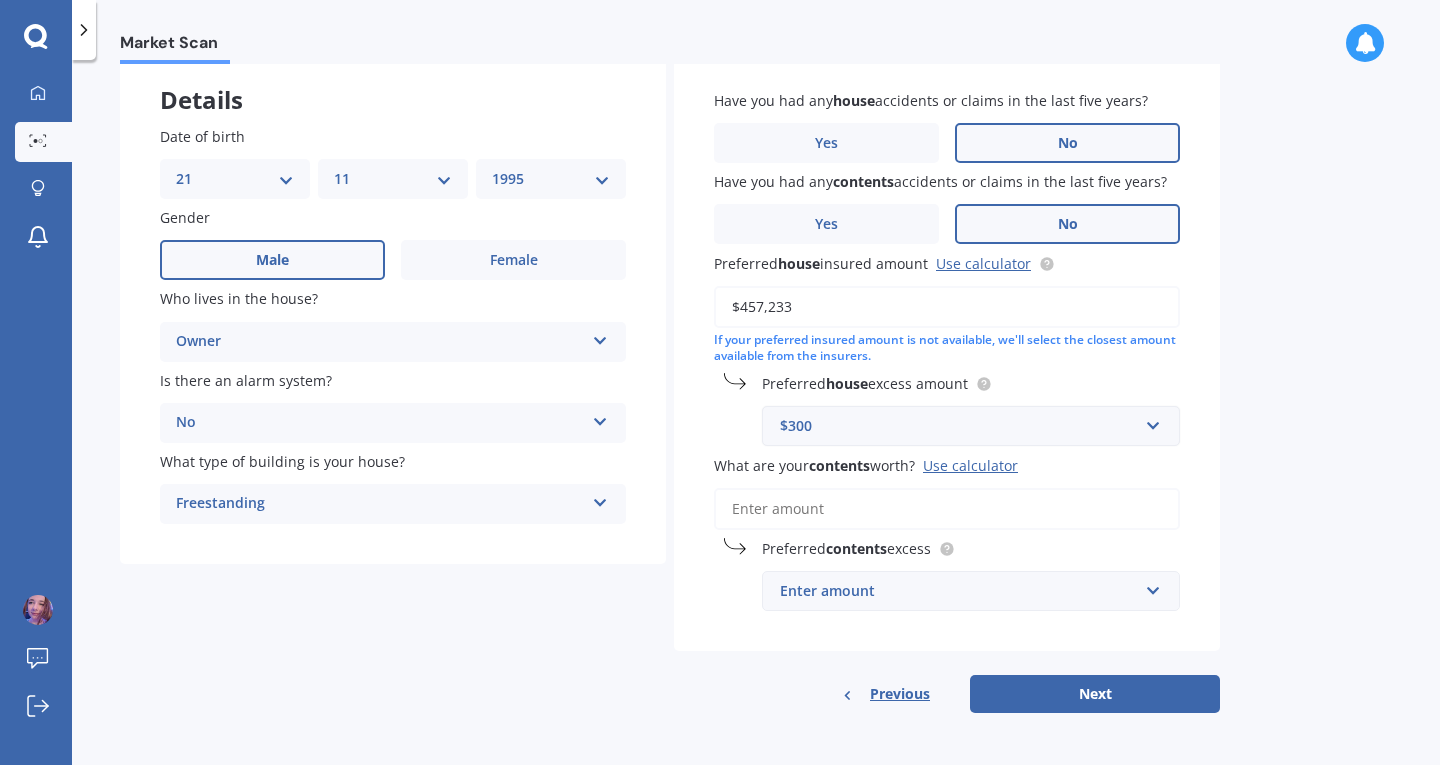 click on "$300" at bounding box center (959, 426) 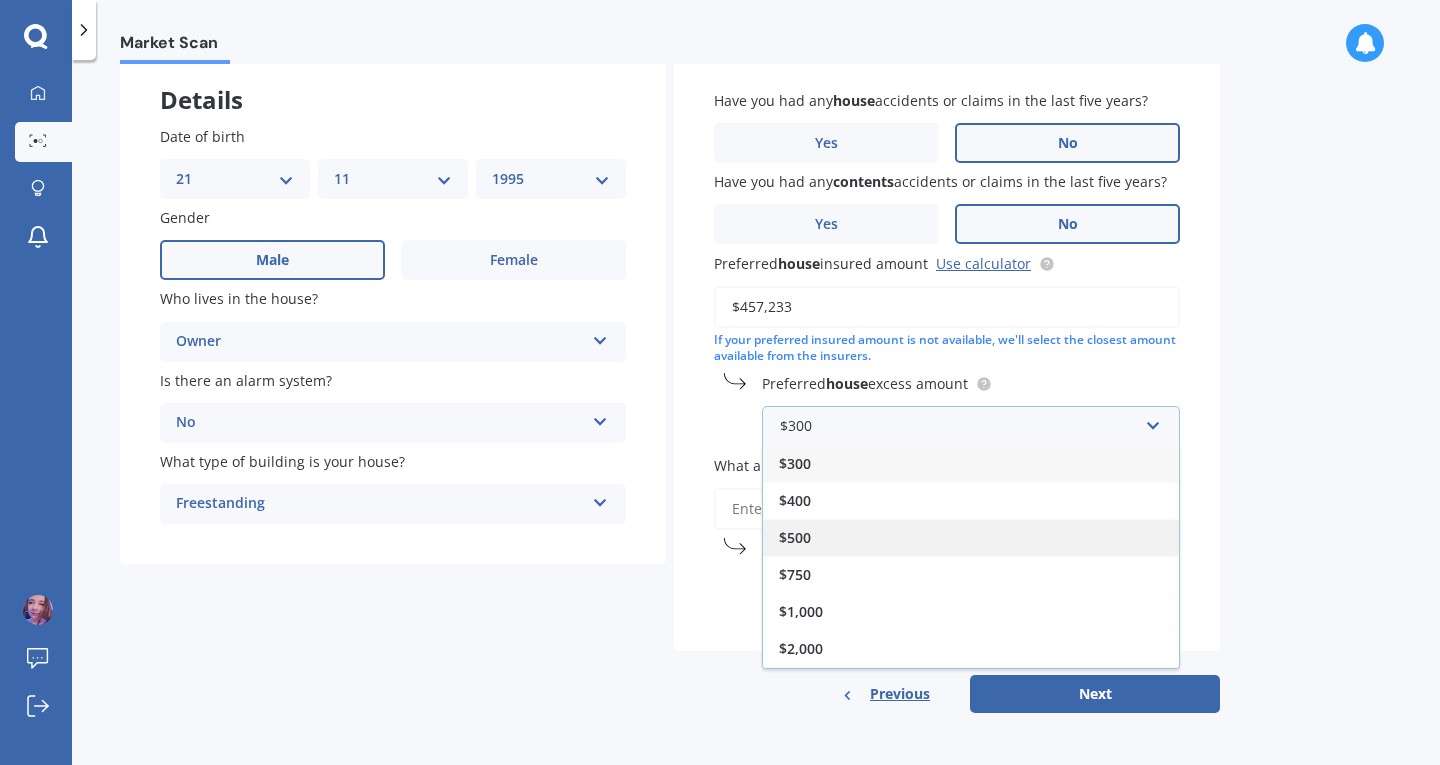 click on "$500" at bounding box center (971, 537) 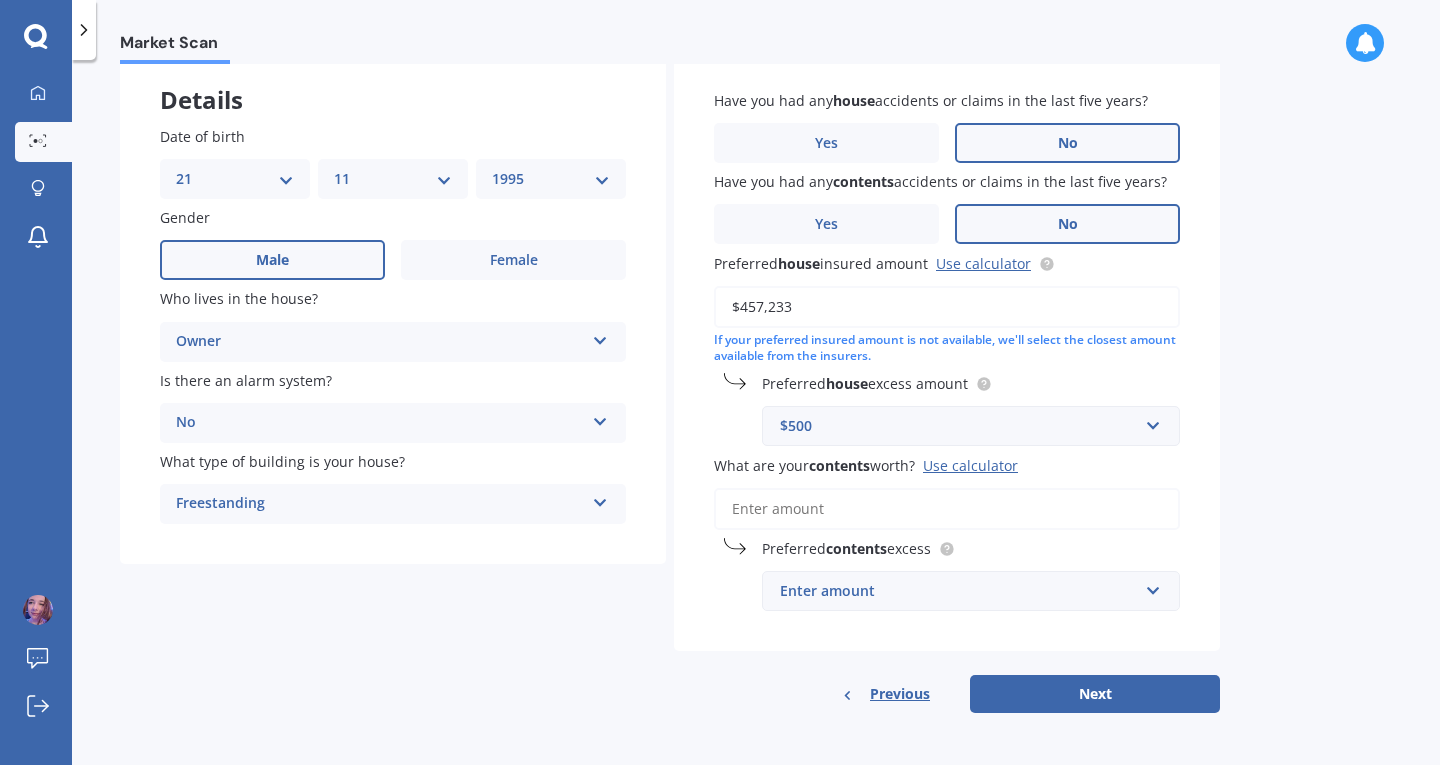 click on "What are your  contents  worth? Use calculator" at bounding box center [947, 509] 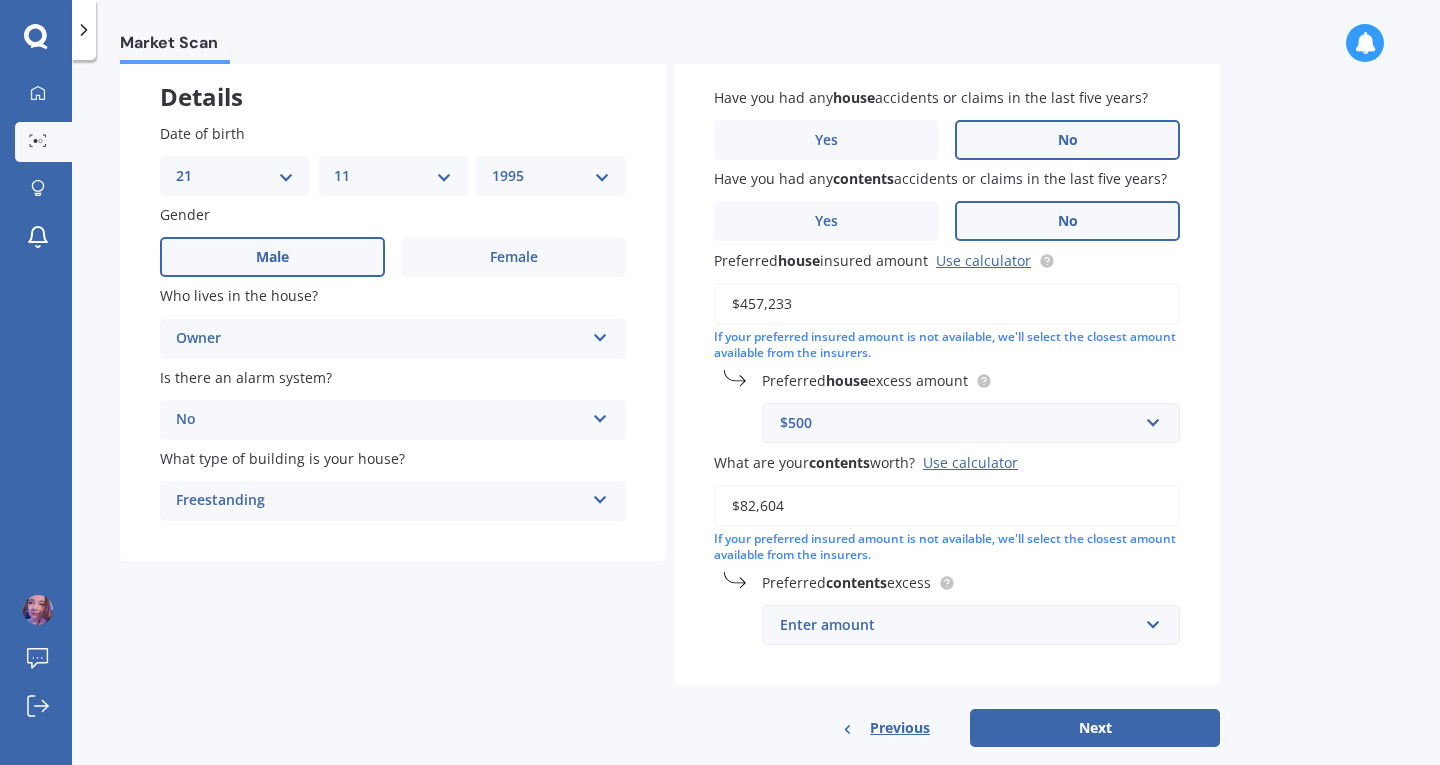 type on "$82,604" 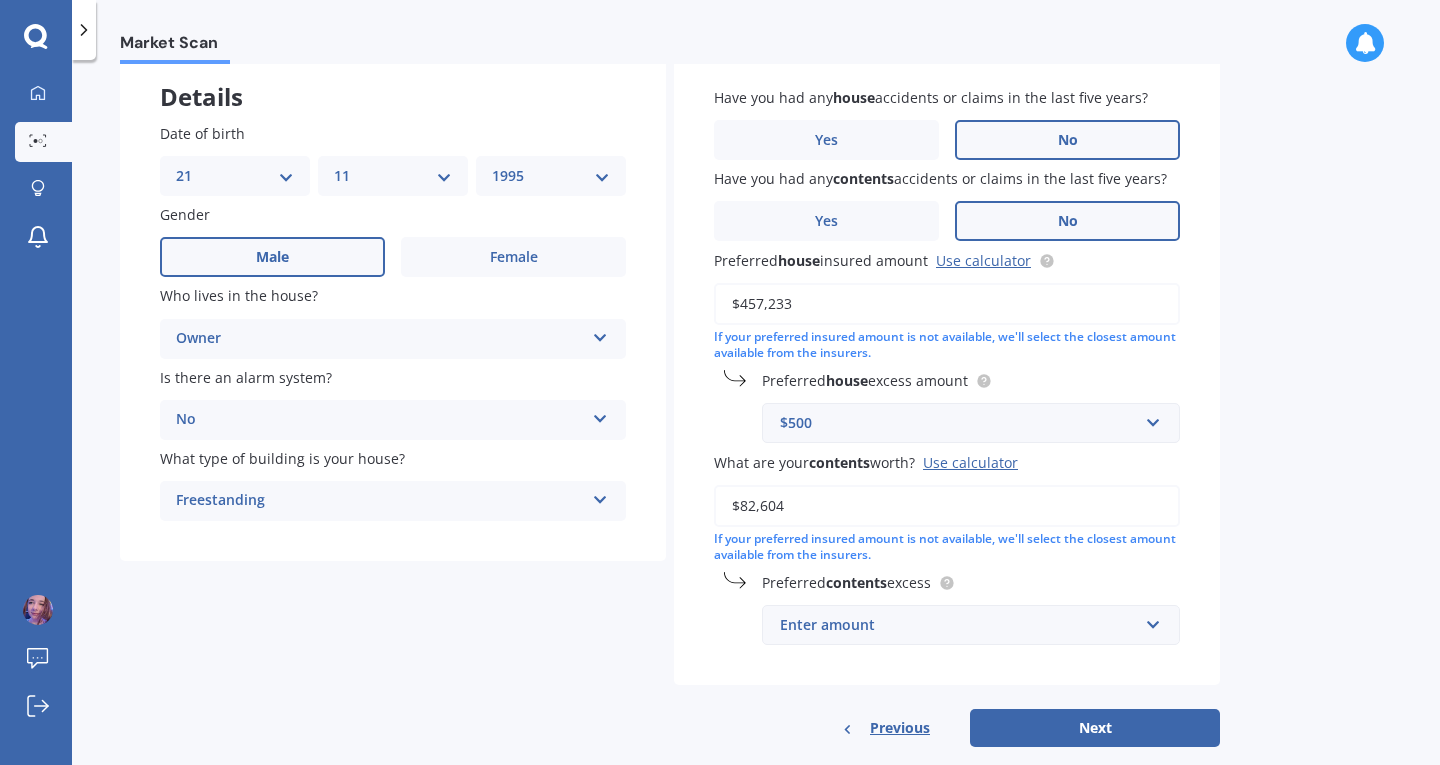click on "Preferred  contents  excess" at bounding box center (967, 582) 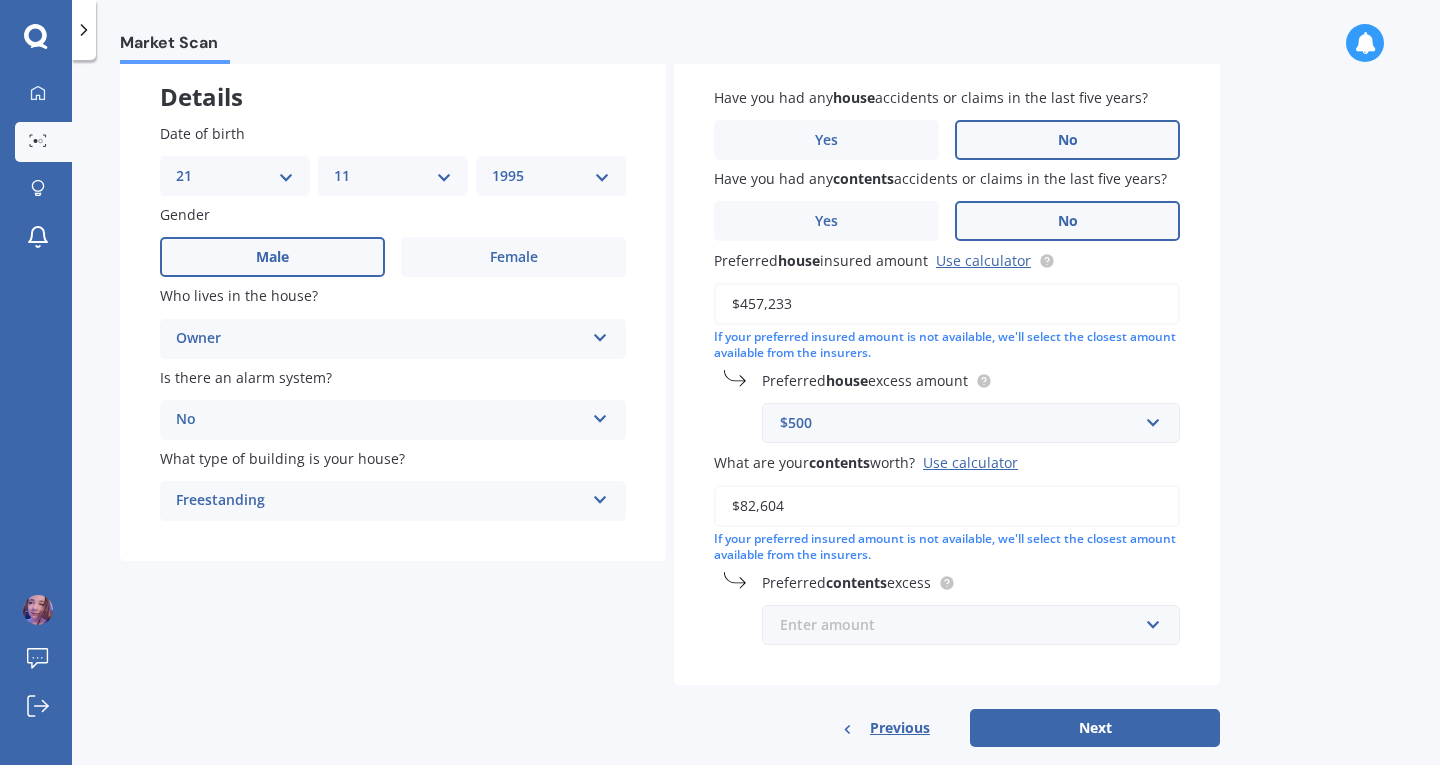 click at bounding box center (964, 625) 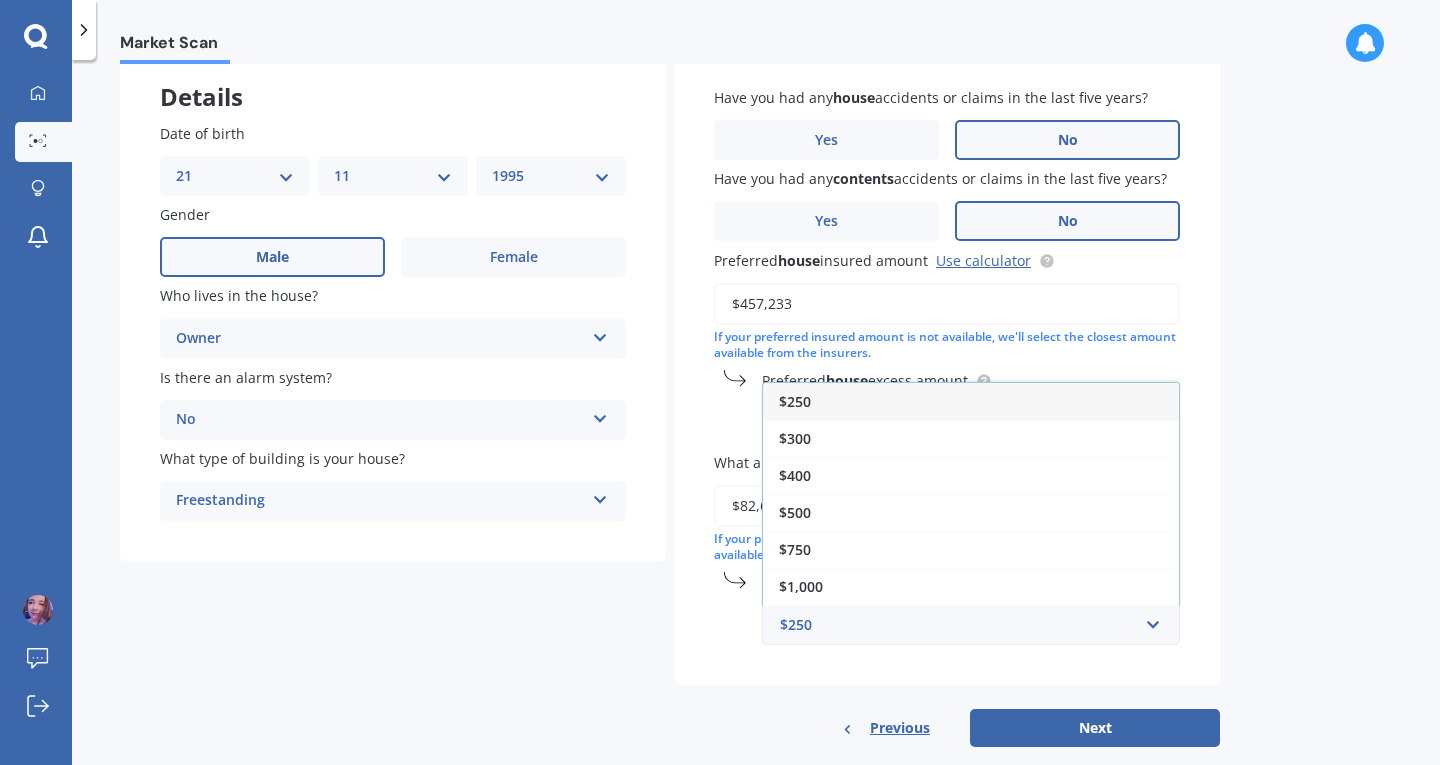 click on "Have you had any house accidents or claims in the last five years? Yes No Have you had any contents accidents or claims in the last five years? Yes No Preferred house insured amount Use calculator [PRICE] If your preferred insured amount is not available, we'll select the closest amount available from the insurers. Preferred house excess amount $500 $300 $400 $500 $750 $1,000 $2,000 $2,500 What are your contents worth? Use calculator [PRICE] If your preferred insured amount is not available, we'll select the closest amount available from the insurers. Preferred contents excess $250 $250 $300 $400 $500 $750 $1,000 $2,000" at bounding box center (947, 366) 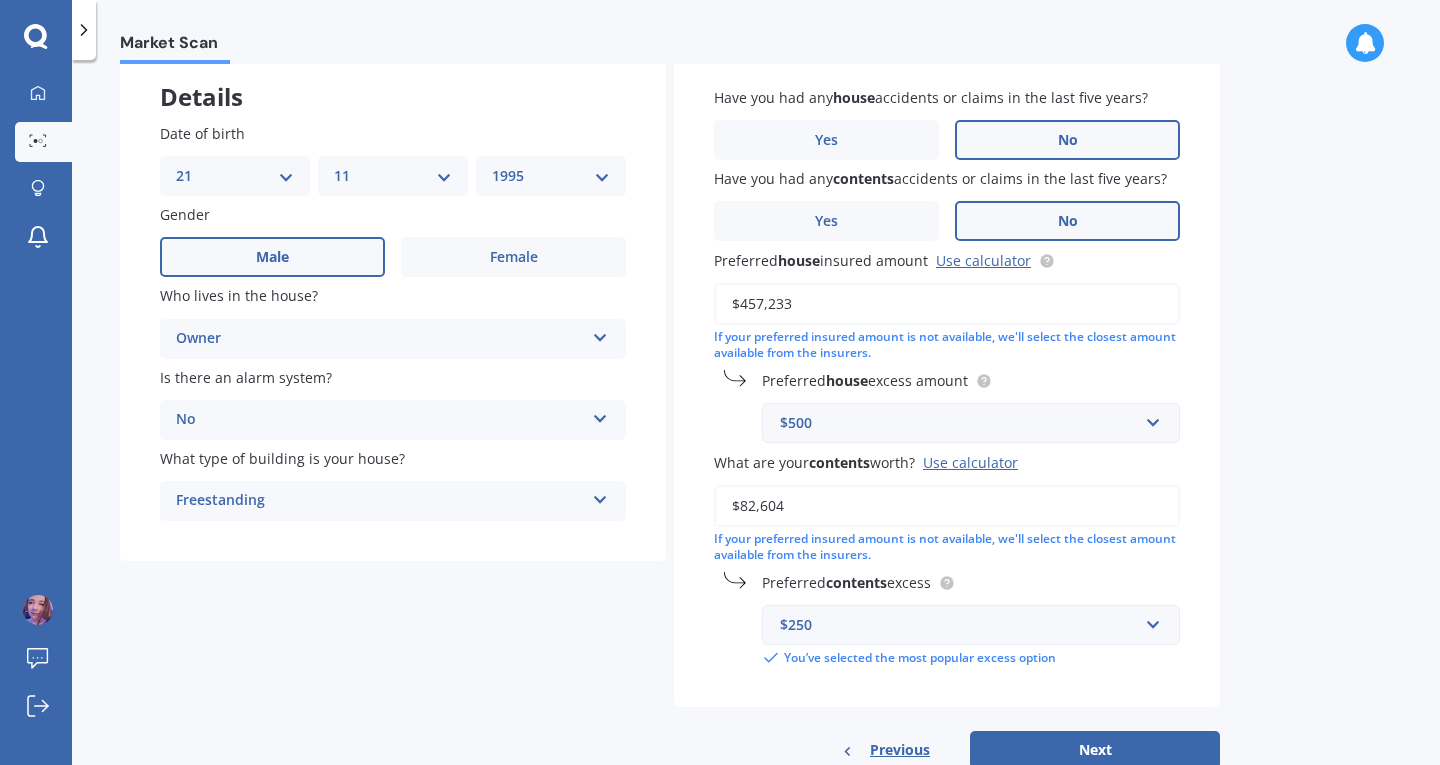 click on "$500" at bounding box center (959, 423) 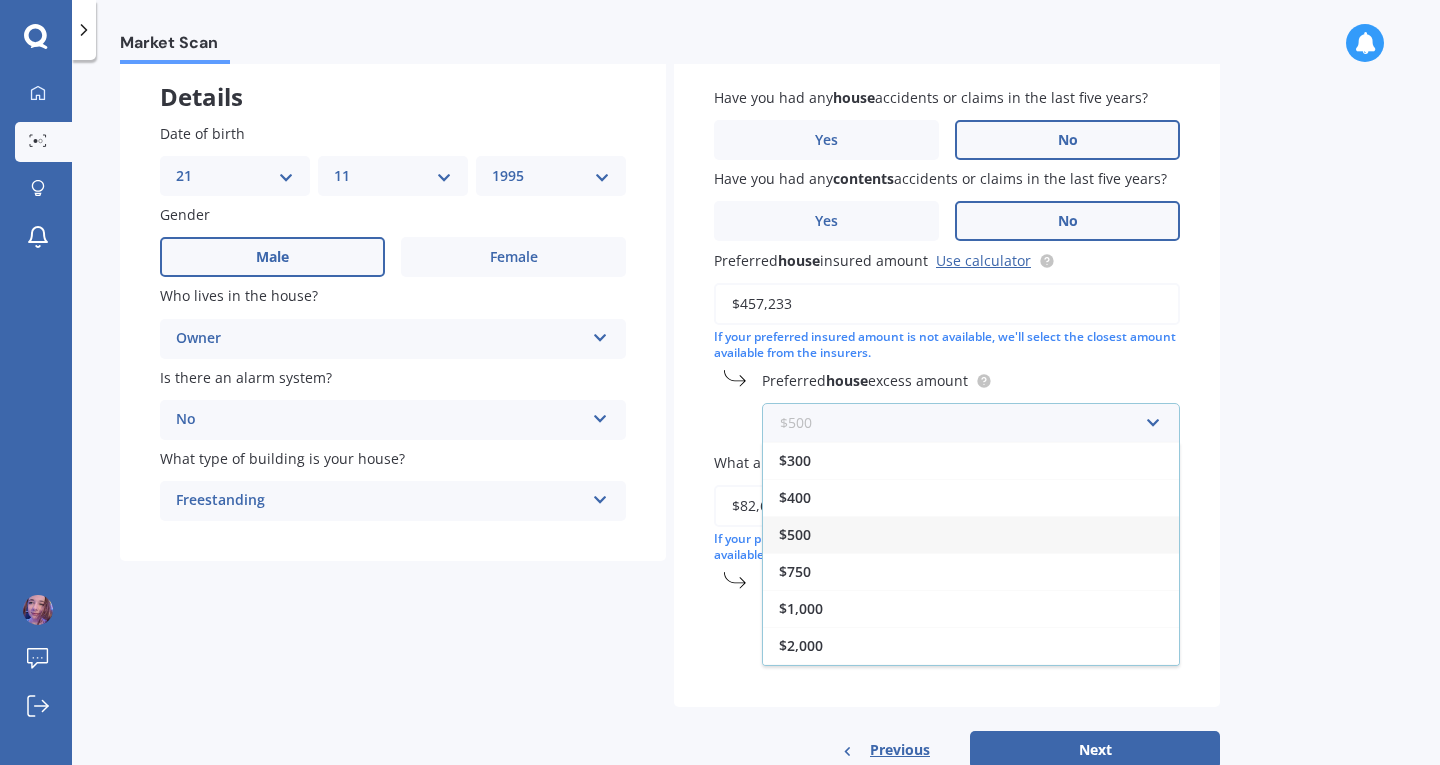 click at bounding box center (964, 423) 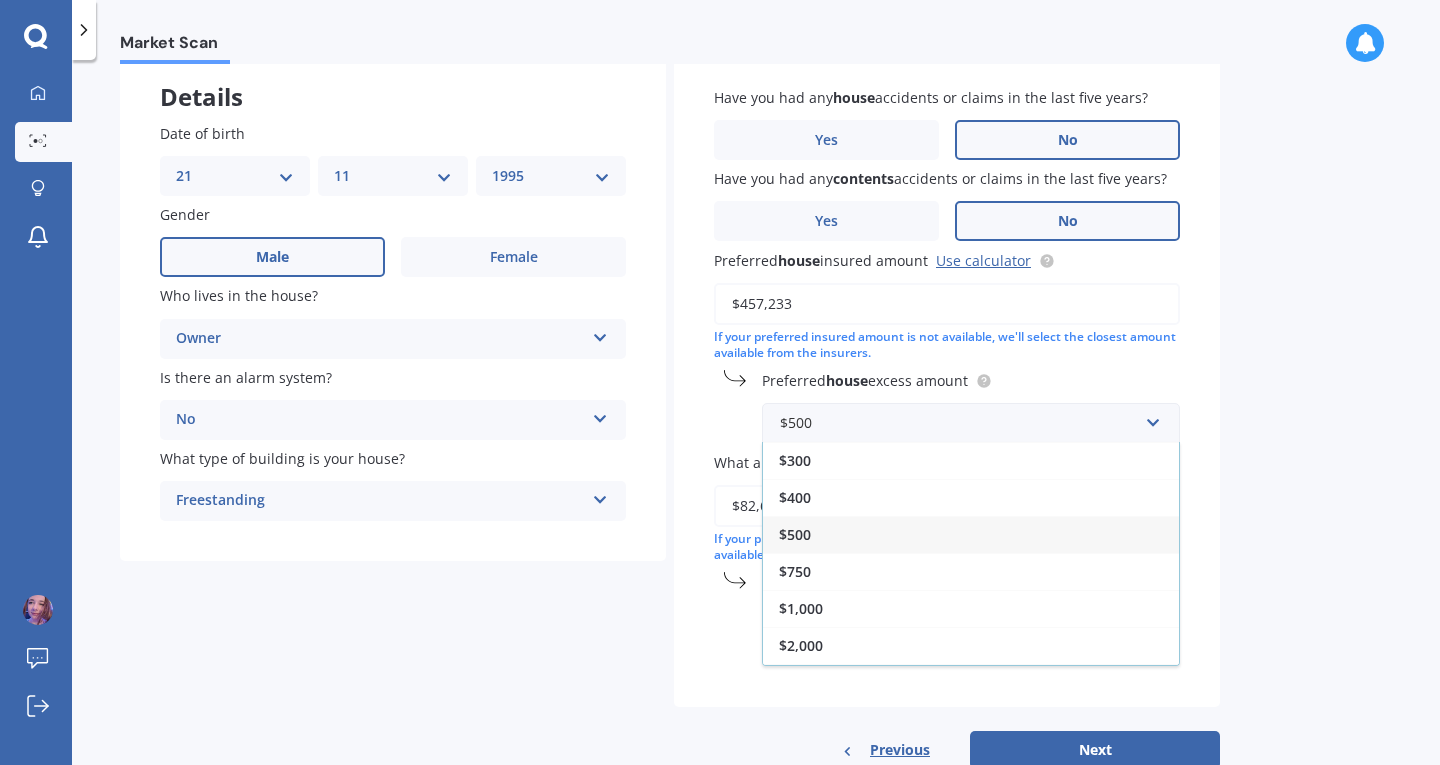click on "Market Scan House & Contents Market Scan 70 % Let's get to know you and see how we can help with finding you the best insurance Details Date of birth DD 01 02 03 04 05 06 07 08 09 10 11 12 13 14 15 16 17 18 19 20 21 22 23 24 25 26 27 28 29 30 31 MM 01 02 03 04 05 06 07 08 09 10 11 12 YYYY 2009 2008 2007 2006 2005 2004 2003 2002 2001 2000 1999 1998 1997 1996 1995 1994 1993 1992 1991 1990 1989 1988 1987 1986 1985 1984 1983 1982 1981 1980 1979 1978 1977 1976 1975 1974 1973 1972 1971 1970 1969 1968 1967 1966 1965 1964 1963 1962 1961 1960 1959 1958 1957 1956 1955 1954 1953 1952 1951 1950 1949 1948 1947 1946 1945 1944 1943 1942 1941 1940 1939 1938 1937 1936 1935 1934 1933 1932 1931 1930 1929 1928 1927 1926 1925 1924 1923 1922 1921 1920 1919 1918 1917 1916 1915 1914 1913 1912 1911 1910 Gender Male Female Who lives in the house? Owner Owner Owner + Boarder Is there an alarm system? No Yes, monitored Yes, not monitored No What type of building is your house? Freestanding Freestanding Multi-unit (in a block of 7-10) No" at bounding box center (756, 416) 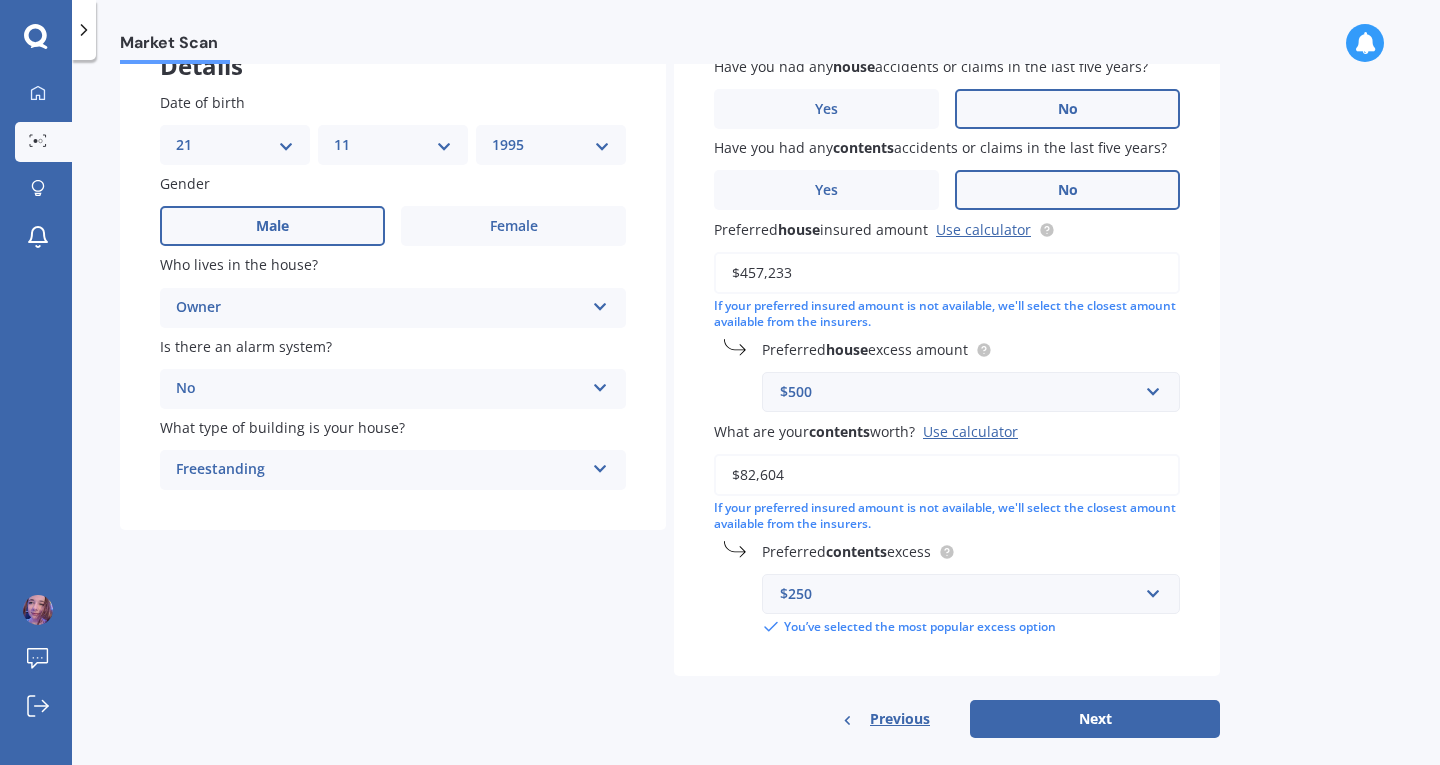 scroll, scrollTop: 173, scrollLeft: 0, axis: vertical 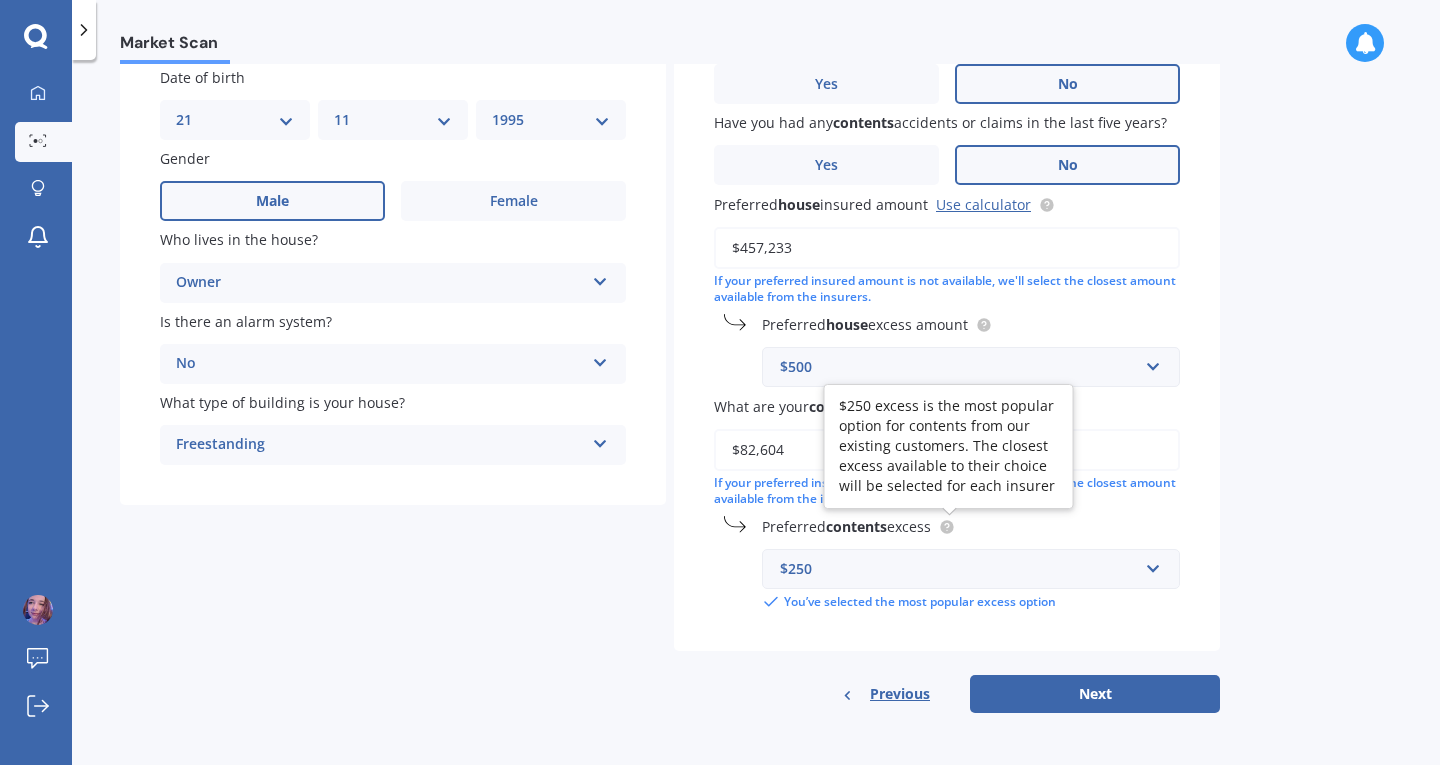 click 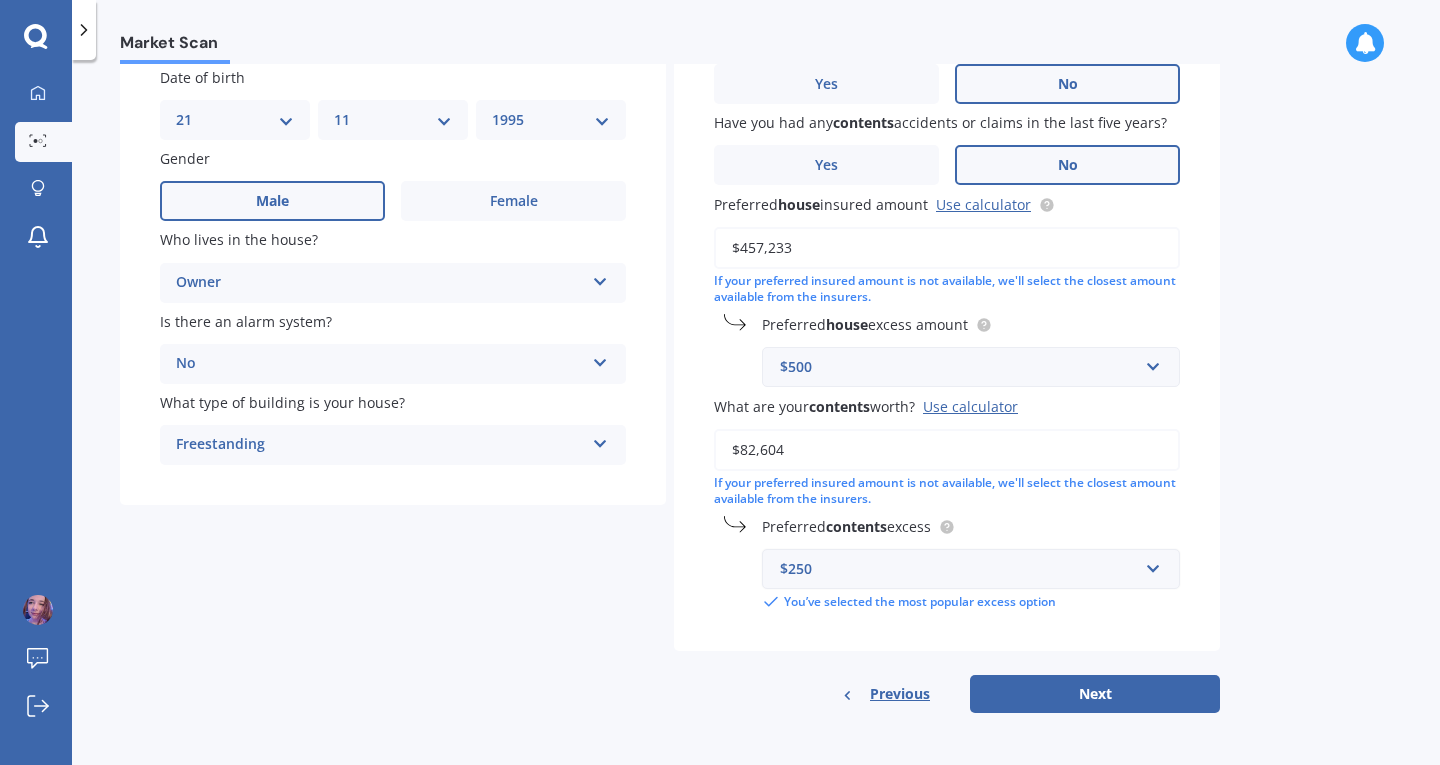 click on "$250" at bounding box center (959, 569) 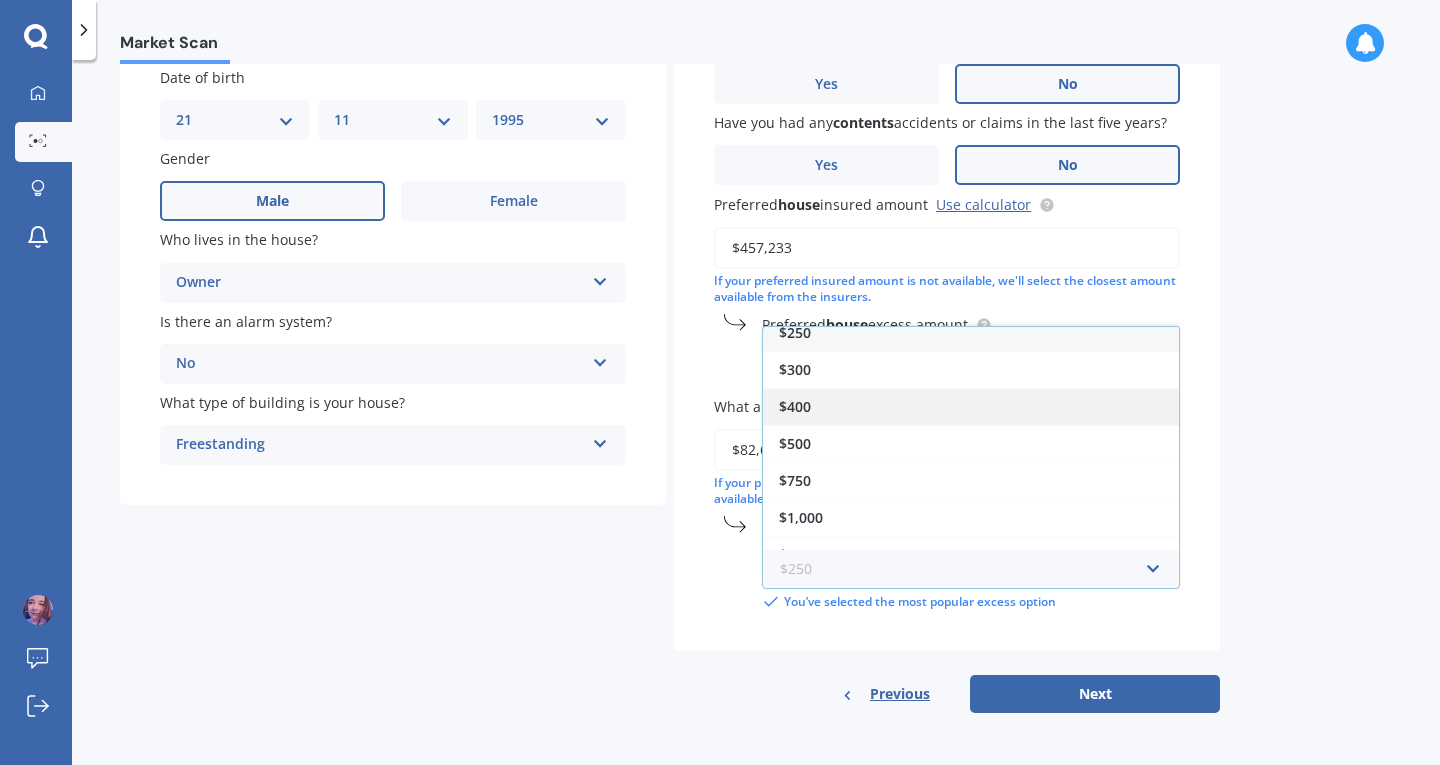 scroll, scrollTop: 0, scrollLeft: 0, axis: both 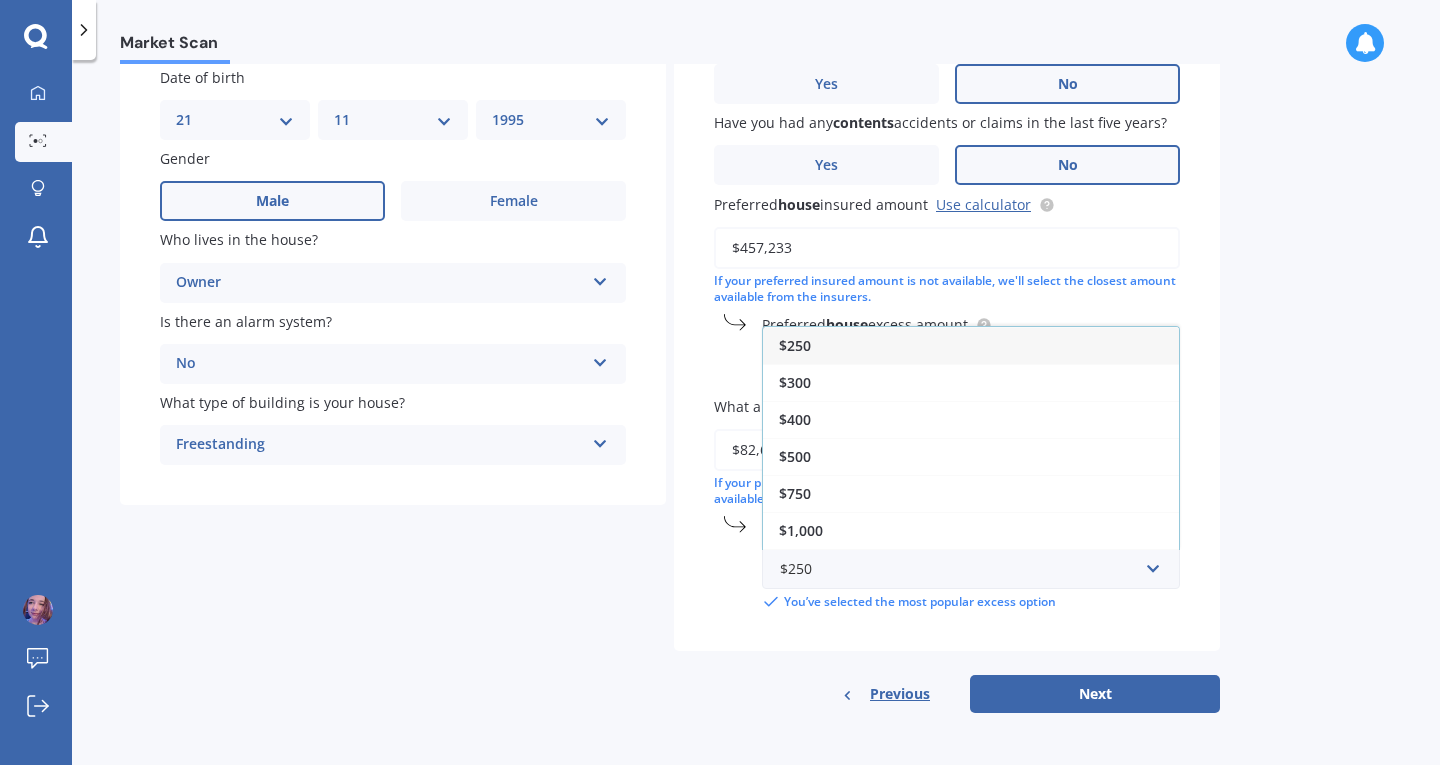 click on "Market Scan House & Contents Market Scan 70 % Let's get to know you and see how we can help with finding you the best insurance Details Date of birth DD 01 02 03 04 05 06 07 08 09 10 11 12 13 14 15 16 17 18 19 20 21 22 23 24 25 26 27 28 29 30 31 MM 01 02 03 04 05 06 07 08 09 10 11 12 YYYY 2009 2008 2007 2006 2005 2004 2003 2002 2001 2000 1999 1998 1997 1996 1995 1994 1993 1992 1991 1990 1989 1988 1987 1986 1985 1984 1983 1982 1981 1980 1979 1978 1977 1976 1975 1974 1973 1972 1971 1970 1969 1968 1967 1966 1965 1964 1963 1962 1961 1960 1959 1958 1957 1956 1955 1954 1953 1952 1951 1950 1949 1948 1947 1946 1945 1944 1943 1942 1941 1940 1939 1938 1937 1936 1935 1934 1933 1932 1931 1930 1929 1928 1927 1926 1925 1924 1923 1922 1921 1920 1919 1918 1917 1916 1915 1914 1913 1912 1911 1910 Gender Male Female Who lives in the house? Owner Owner Owner + Boarder Is there an alarm system? No Yes, monitored Yes, not monitored No What type of building is your house? Freestanding Freestanding Multi-unit (in a block of 7-10) No" at bounding box center [756, 416] 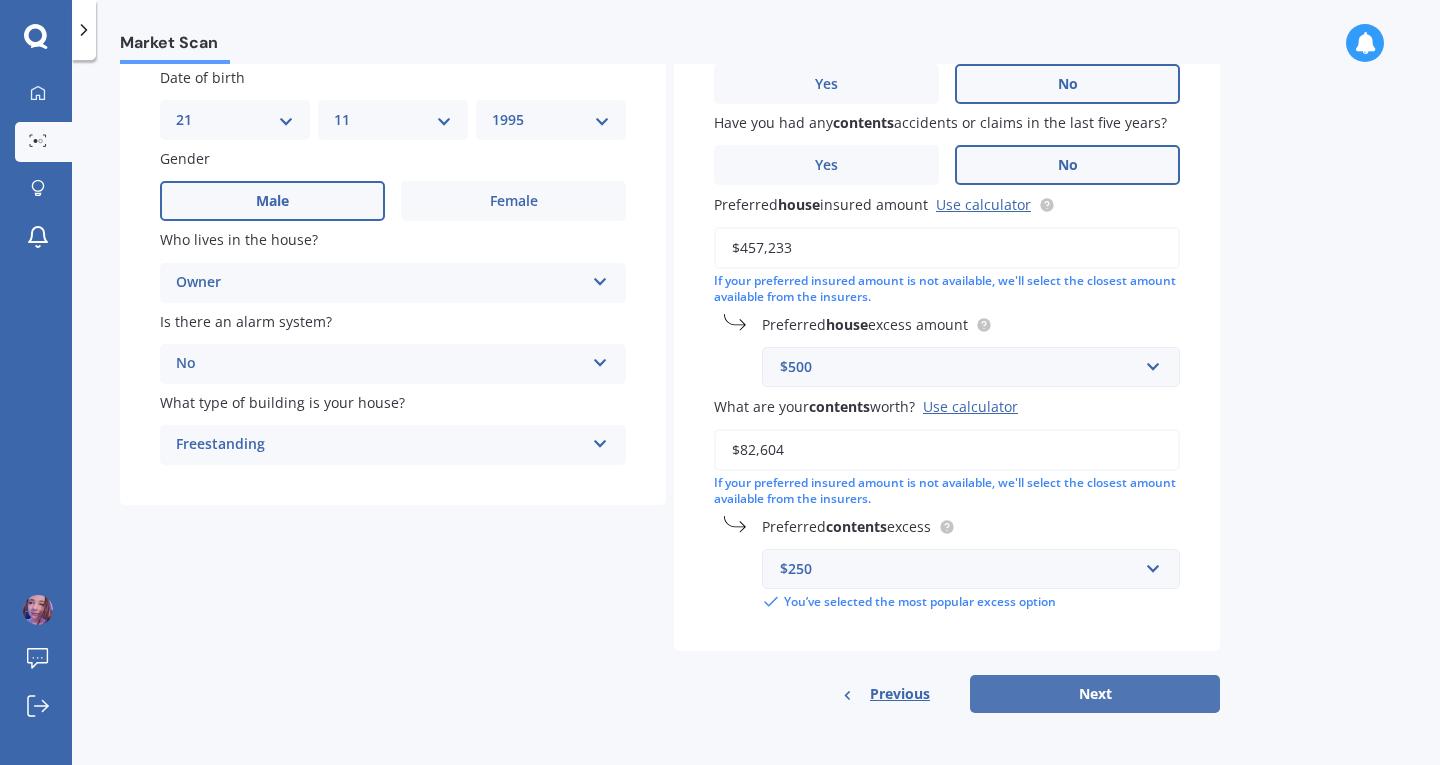 click on "Next" at bounding box center [1095, 694] 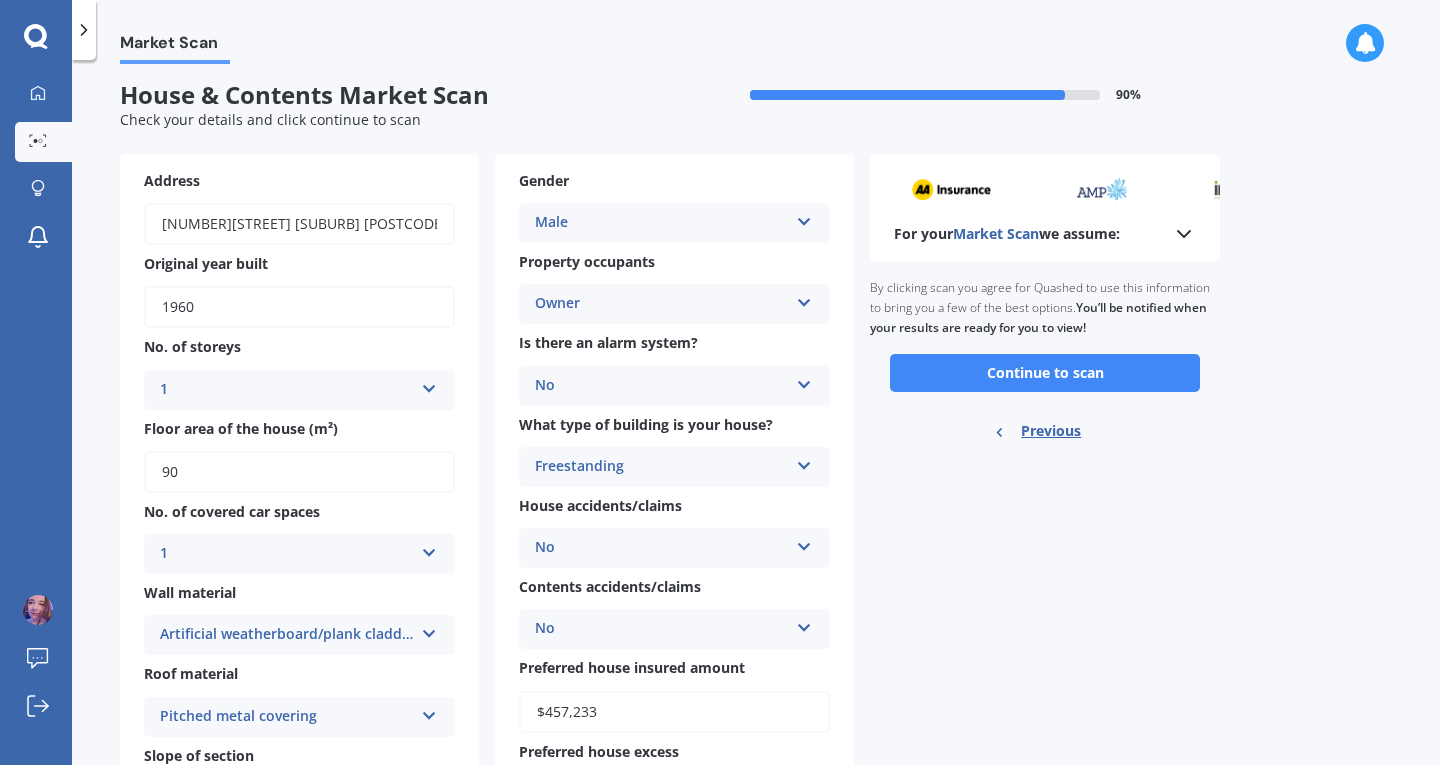 scroll, scrollTop: 0, scrollLeft: 0, axis: both 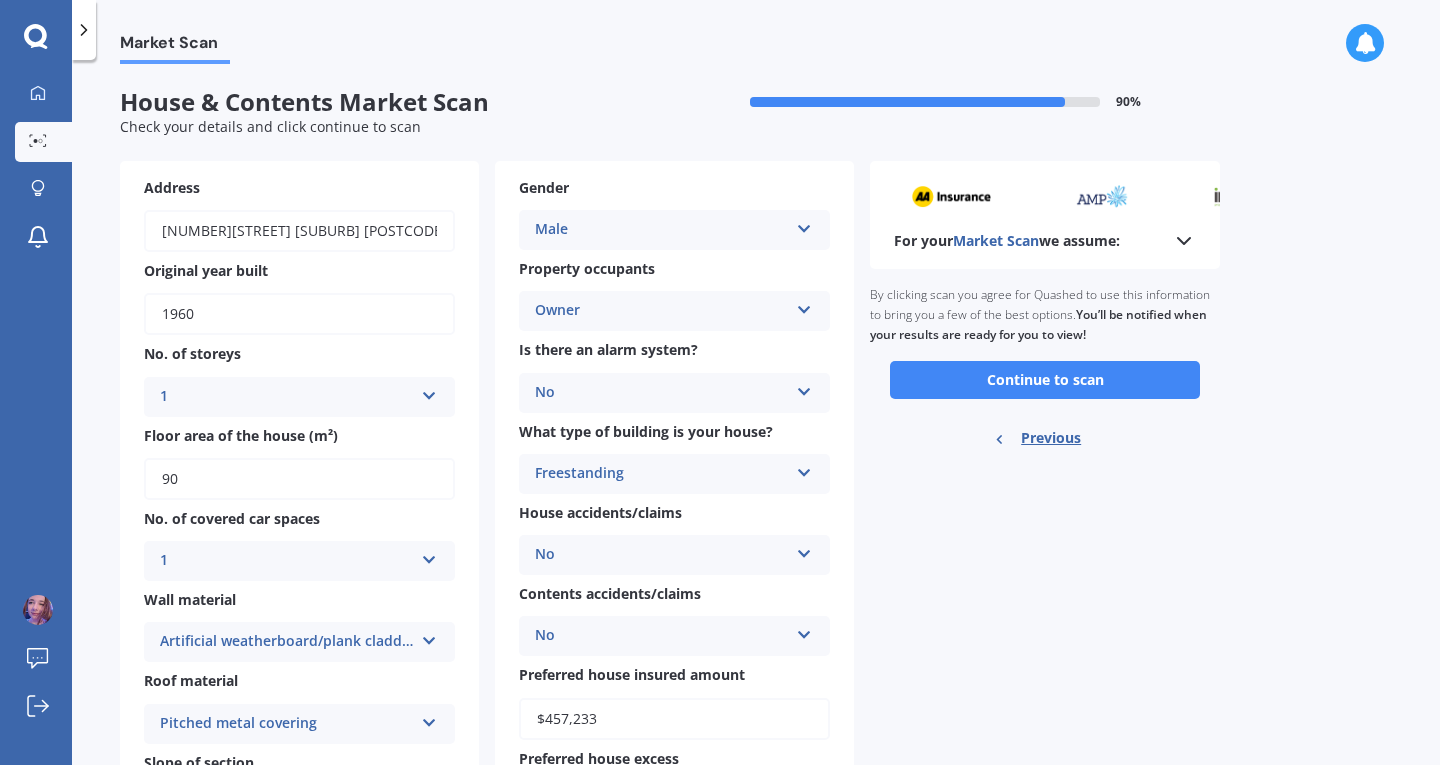 click on "For your  Market Scan  we assume:" at bounding box center (1045, 241) 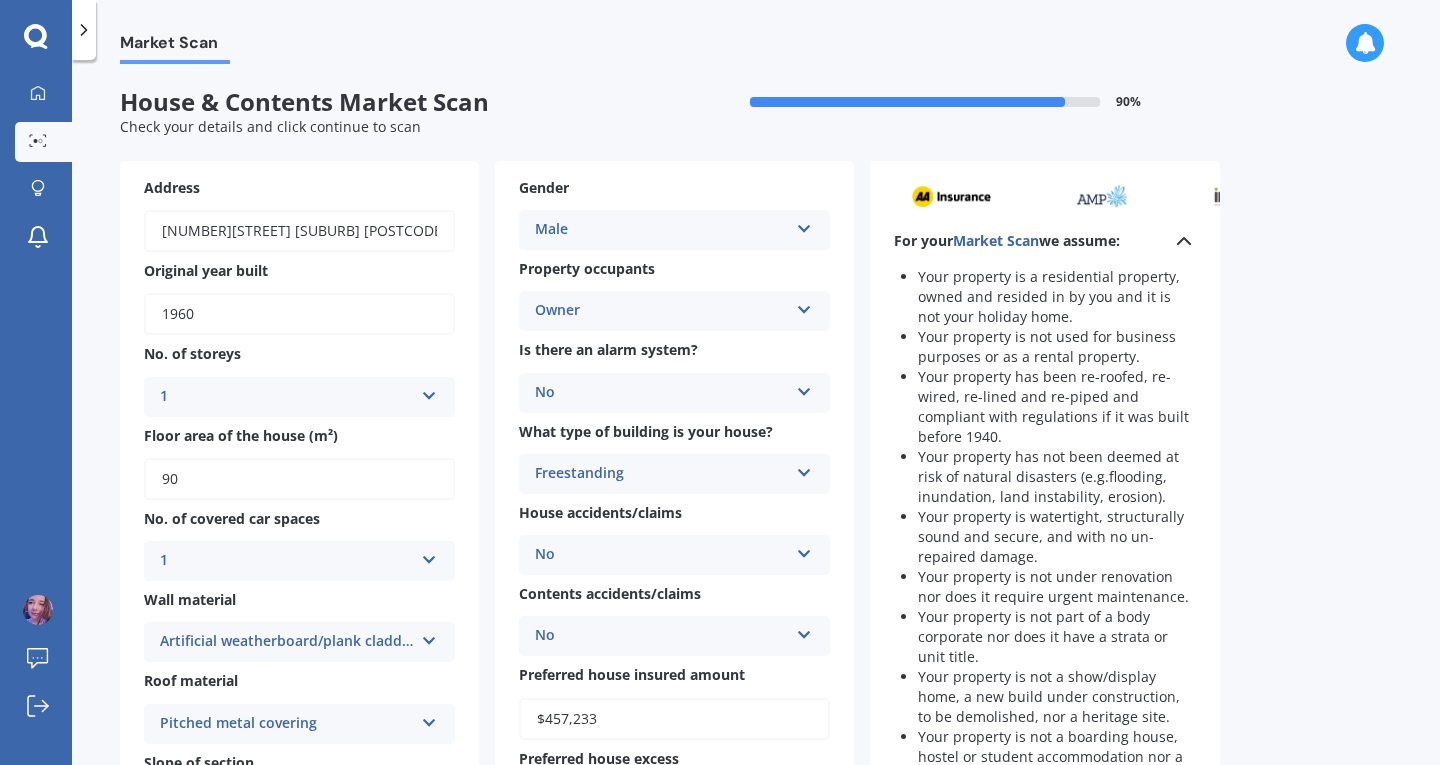 click on "For your  Market Scan  we assume:" at bounding box center (1045, 241) 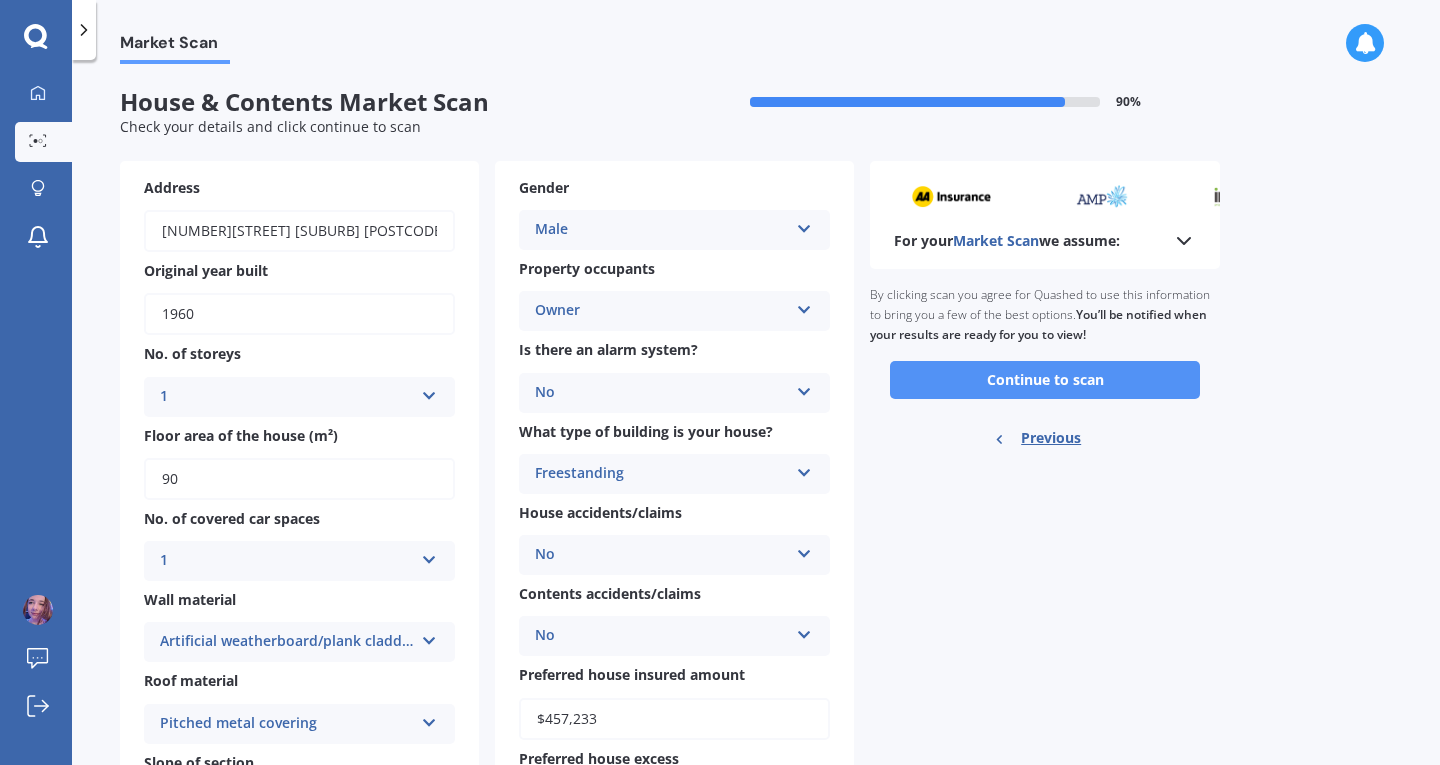 click on "Continue to scan" at bounding box center (1045, 380) 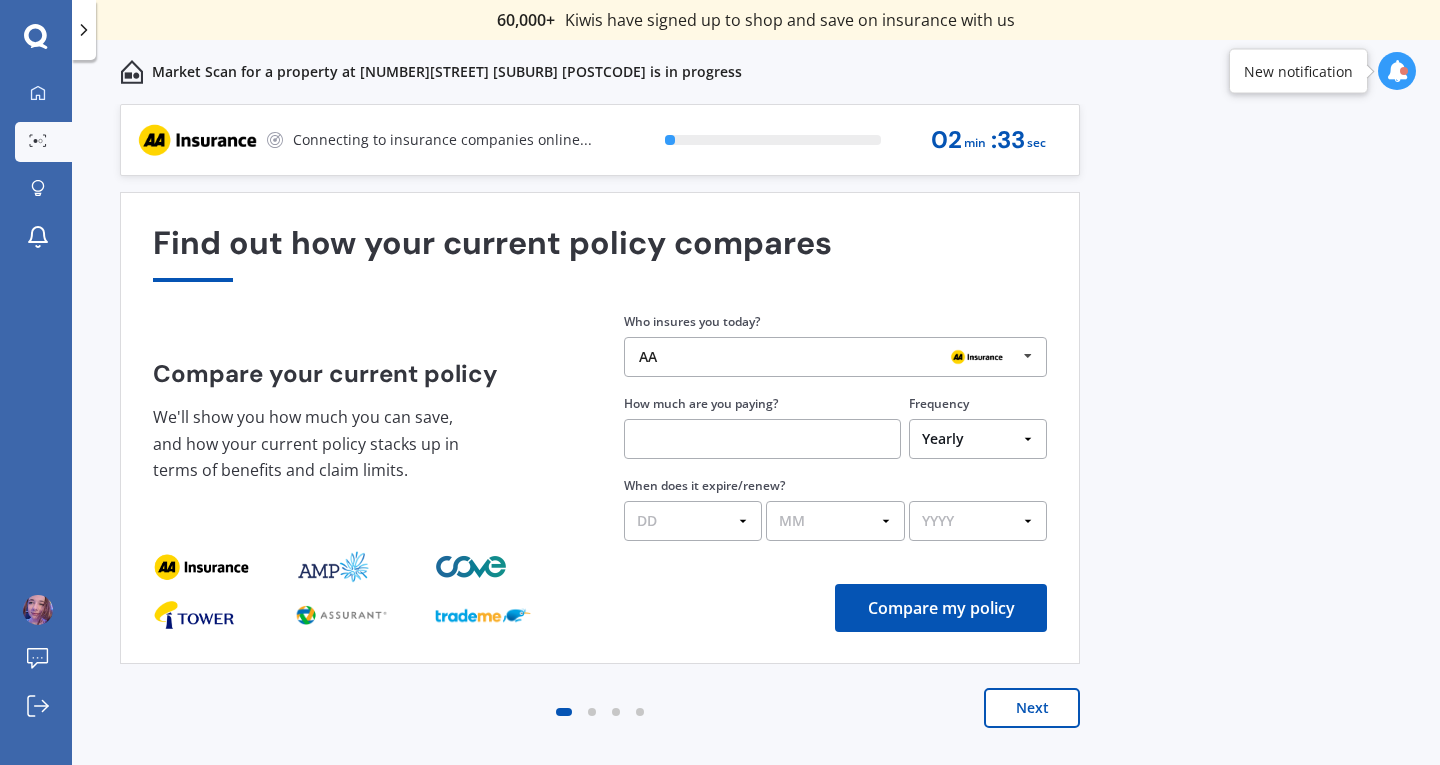 click at bounding box center [977, 357] 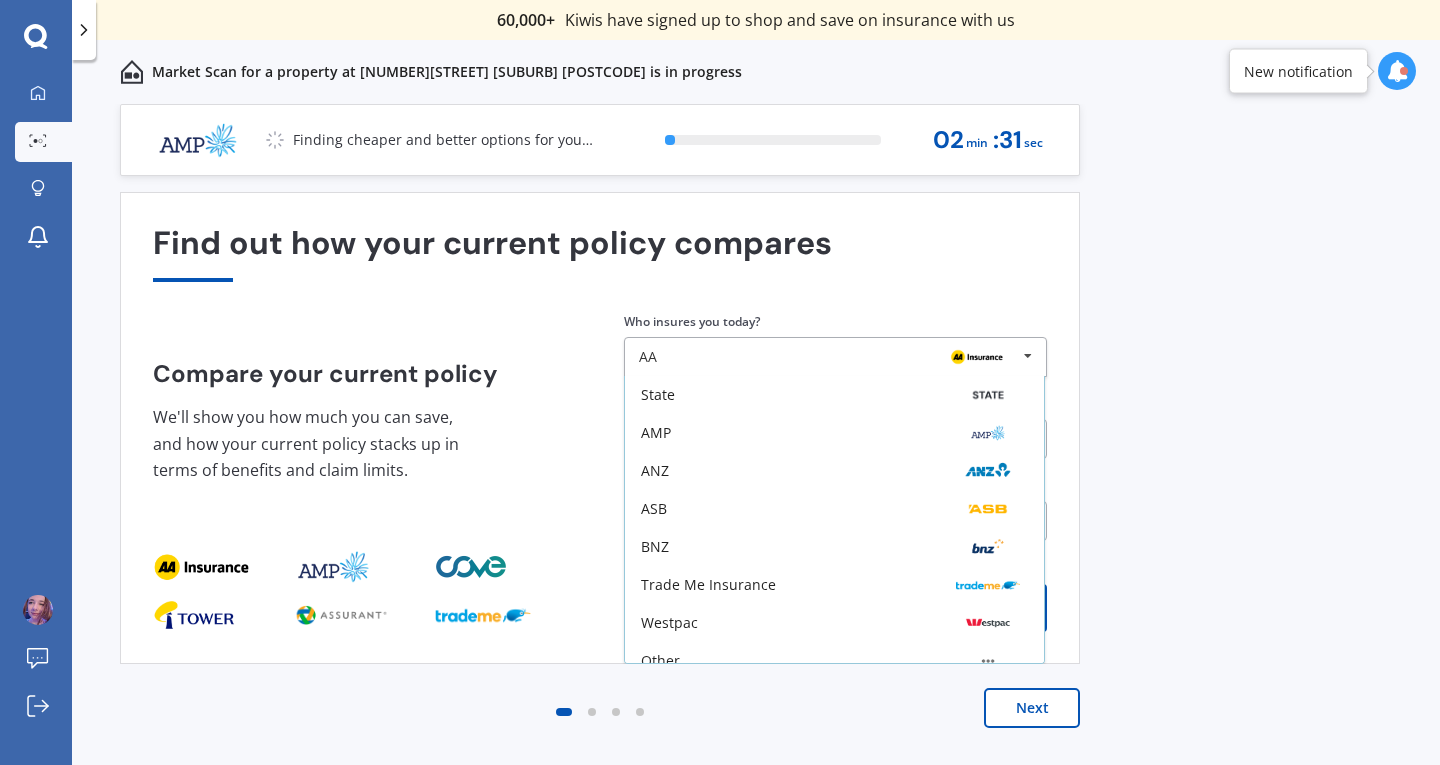 scroll, scrollTop: 131, scrollLeft: 0, axis: vertical 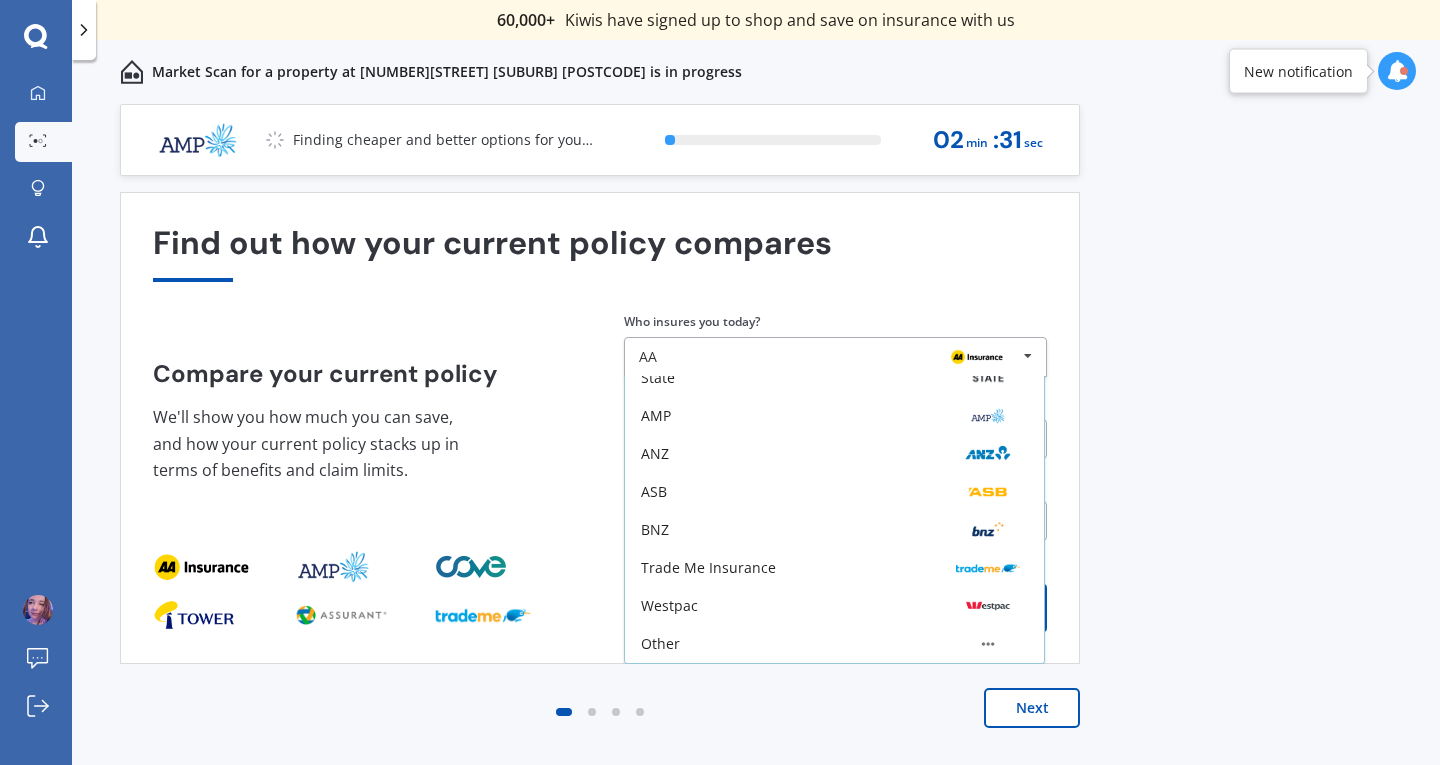 click on "Previous 60,000+ Kiwis have signed up to shop and save on insurance with us " Helpful tool, just that my current insurance is cheaper. " [FIRST], [INITIAL] " I have already recommended Quashed to many family and friends. This is fantastic. Thank you. " [FIRST], [INITIAL] " A very useful tool and is easy to use. Highly recommended! " [FIRST], [INITIAL] " Useful tool to check whether our current prices are competitive - which they are. " [FIRST], [INITIAL] " My current car insurance was half of the cheapest quoted here, so I'll stick with them. " [FIRST], [INITIAL] " Gave exactly the same results. " [FIRST], [INITIAL] " It's pretty accurate. Good service. " [FIRST], [INITIAL] " That was very helpful as it provided all the details required to make the necessary decision. " [FIRST], [INITIAL] " I've already recommended to a number of people. " [FIRST], [INITIAL] " Good to know my existing cover is so good! " [FIRST], [INITIAL] " Excellent site! I saved $300 off my existing policy. " [FIRST], [INITIAL] " Great stuff team! first time using it, and it was very clear and concise. " [FIRST], [INITIAL] Next 1 % 02 min : 31 sec 1" at bounding box center (756, 456) 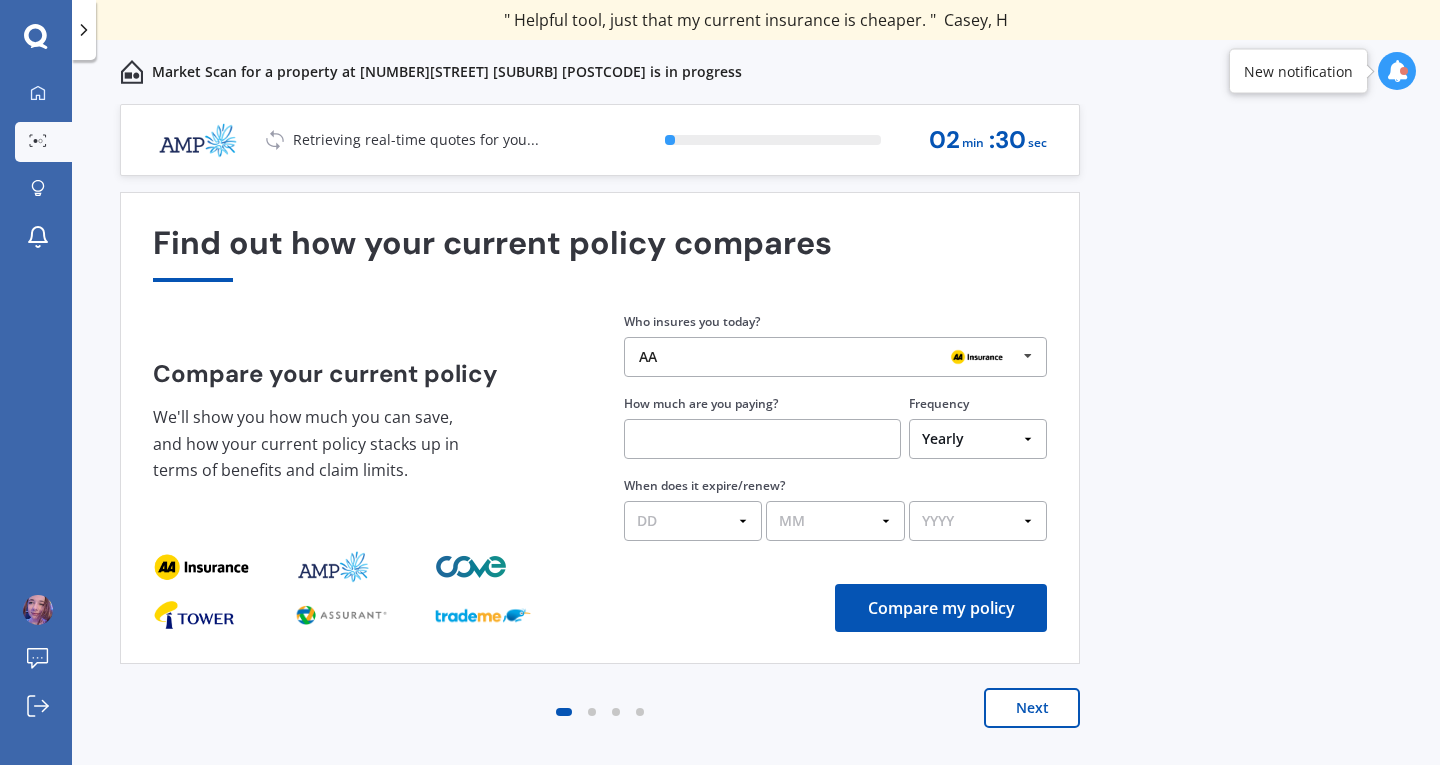click on "AA AA Tower AMI State AMP ANZ ASB BNZ Trade Me Insurance Westpac Other" at bounding box center (835, 357) 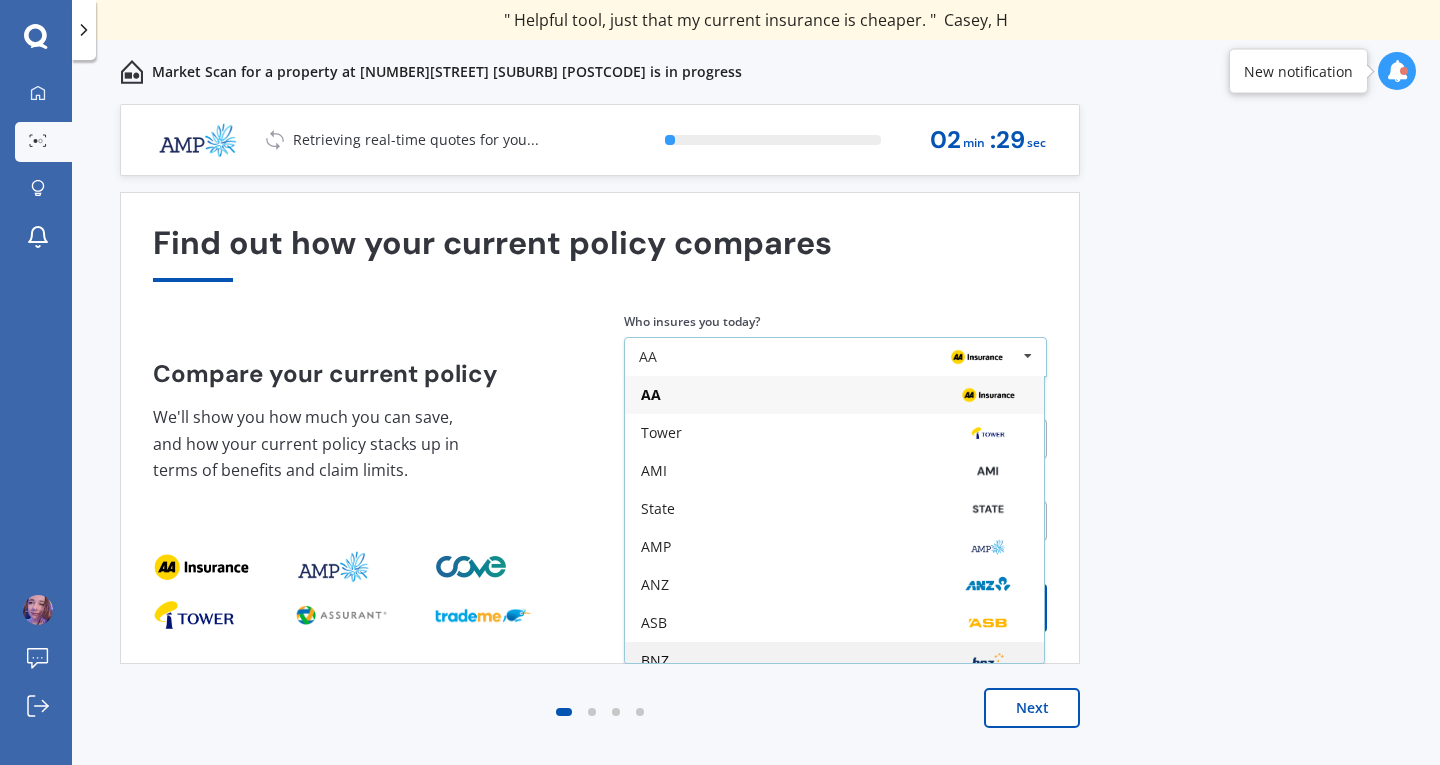 scroll, scrollTop: 131, scrollLeft: 0, axis: vertical 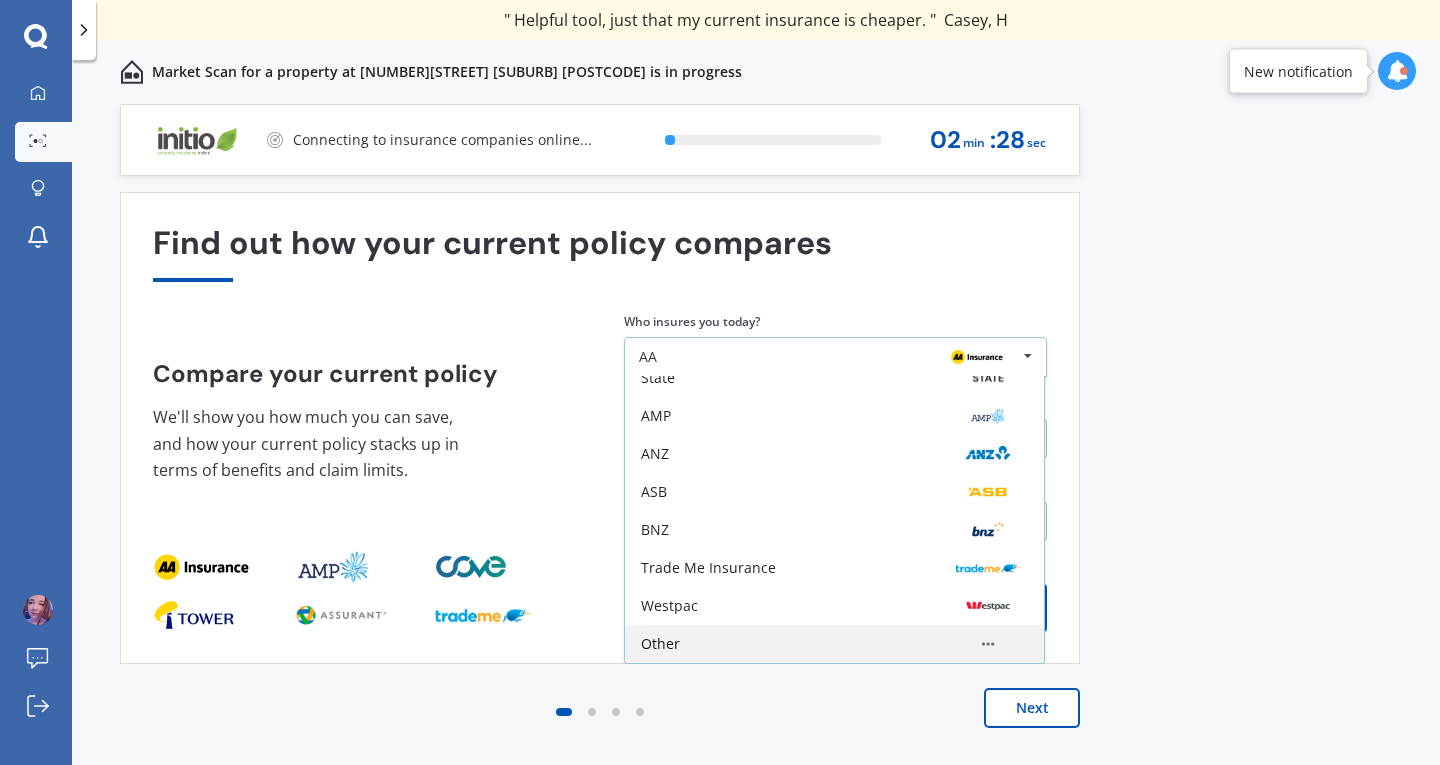 click at bounding box center (988, 644) 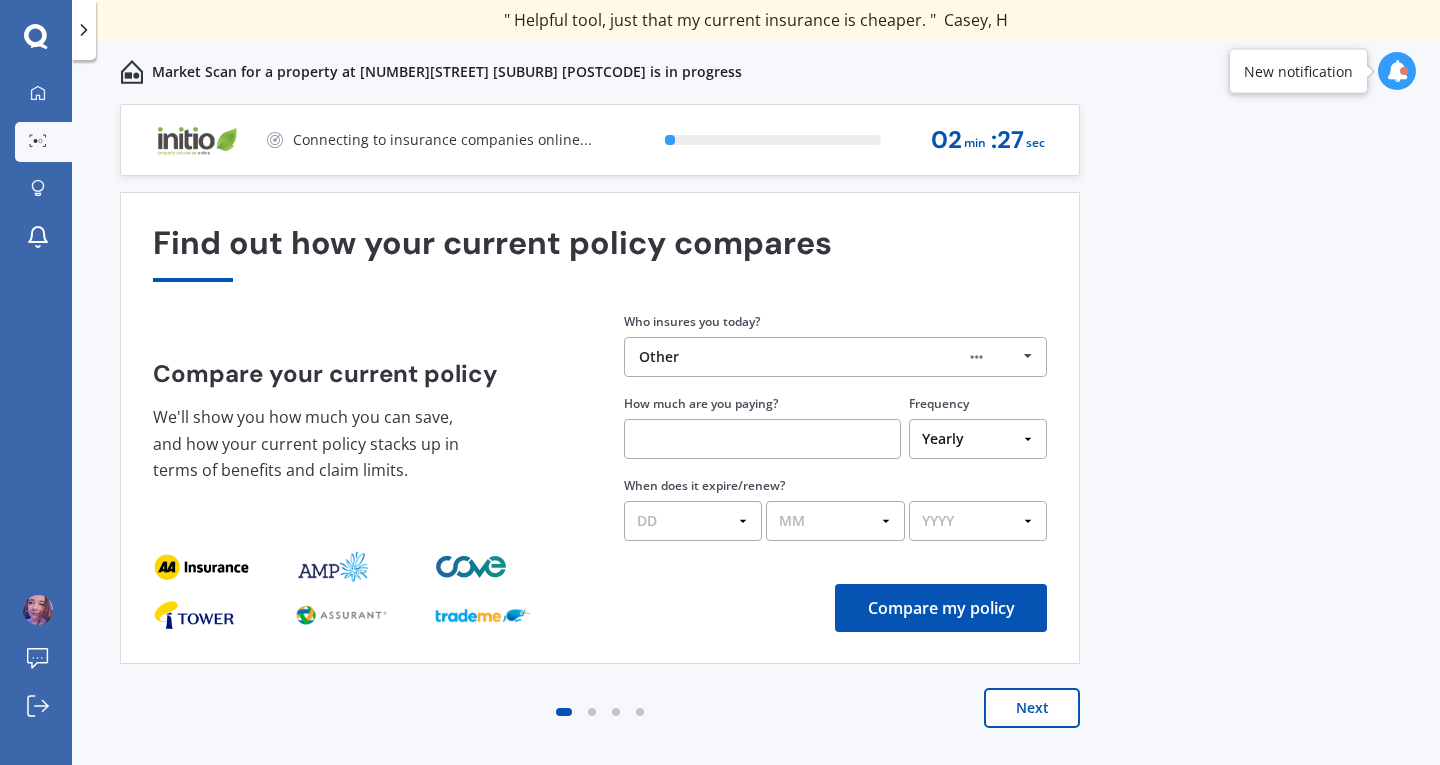 click at bounding box center (762, 439) 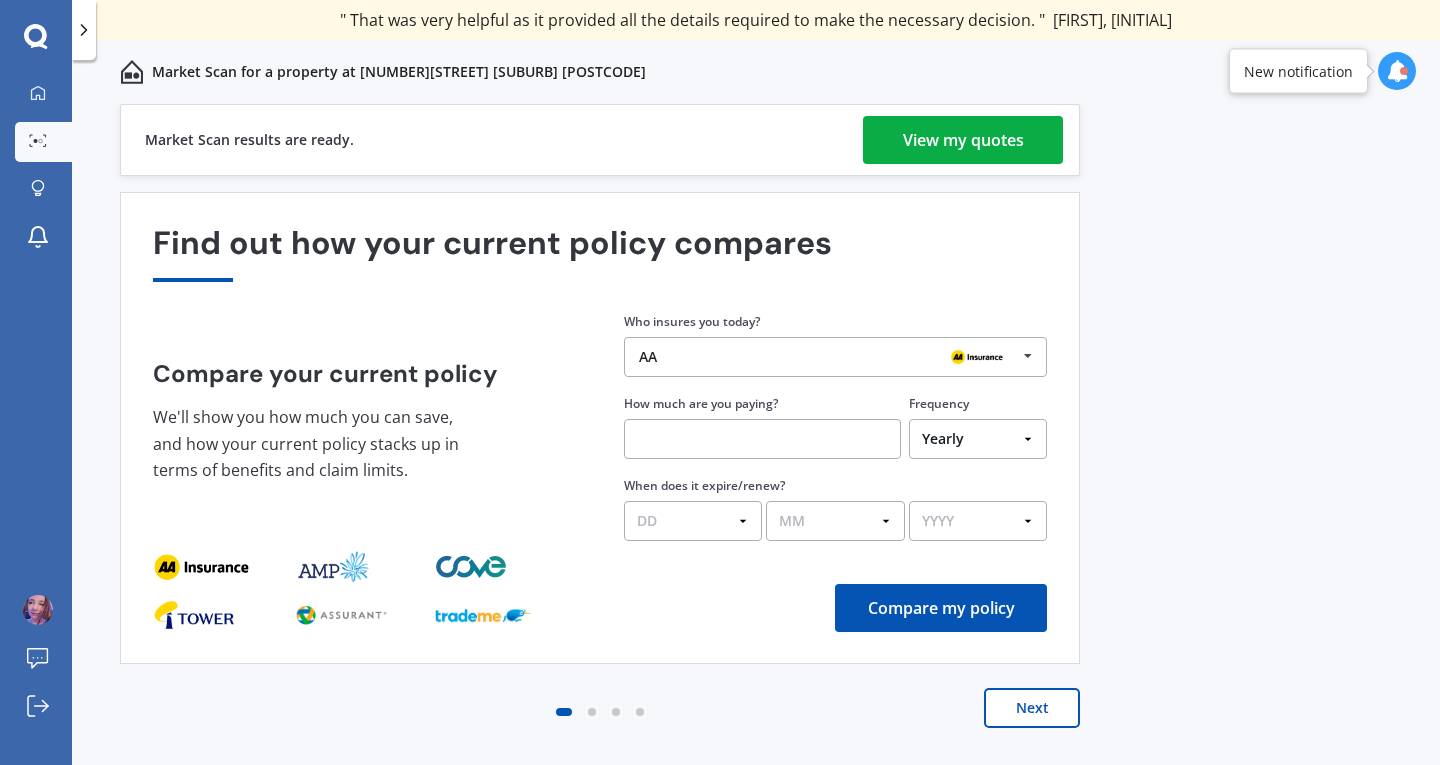 click on "View my quotes" at bounding box center [963, 140] 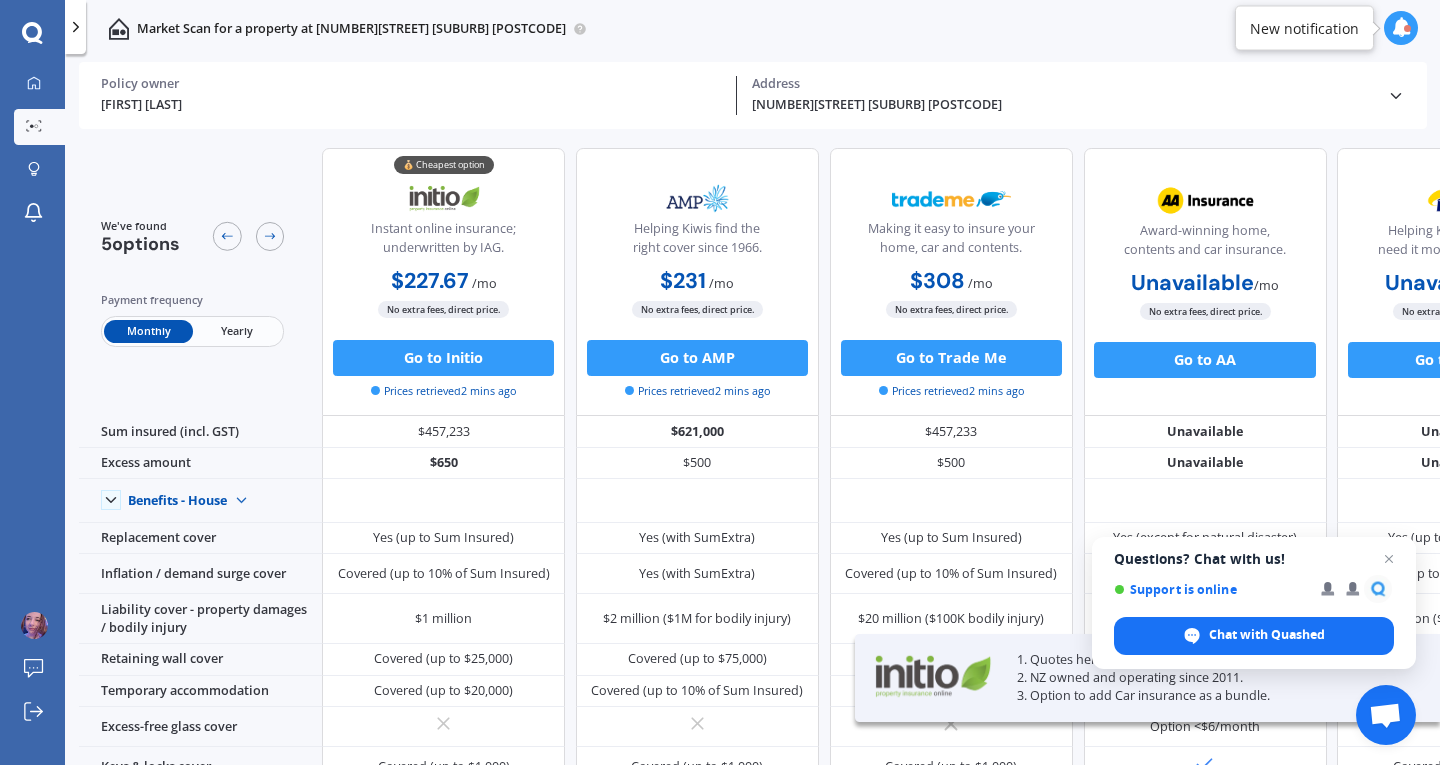 click on "Yearly" at bounding box center [237, 331] 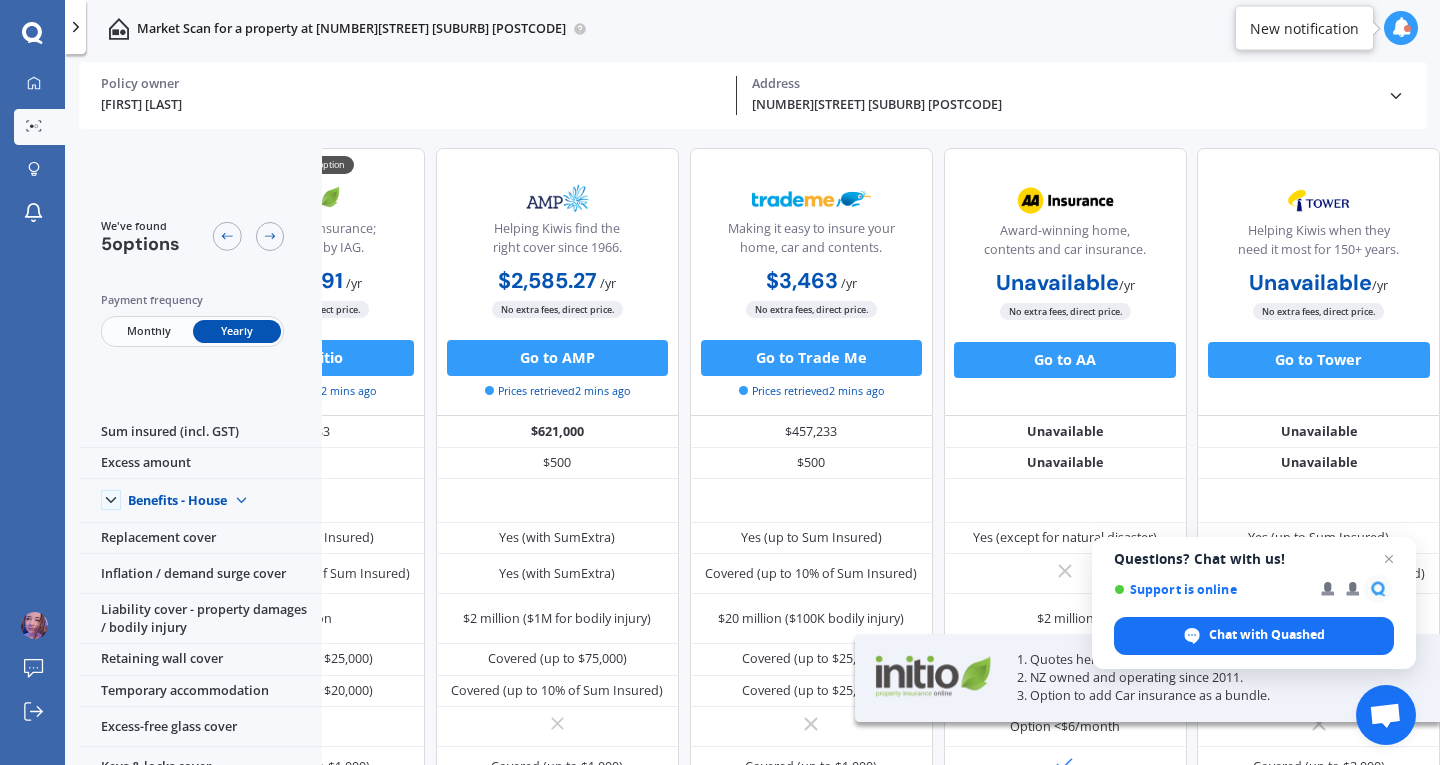 scroll, scrollTop: 0, scrollLeft: 0, axis: both 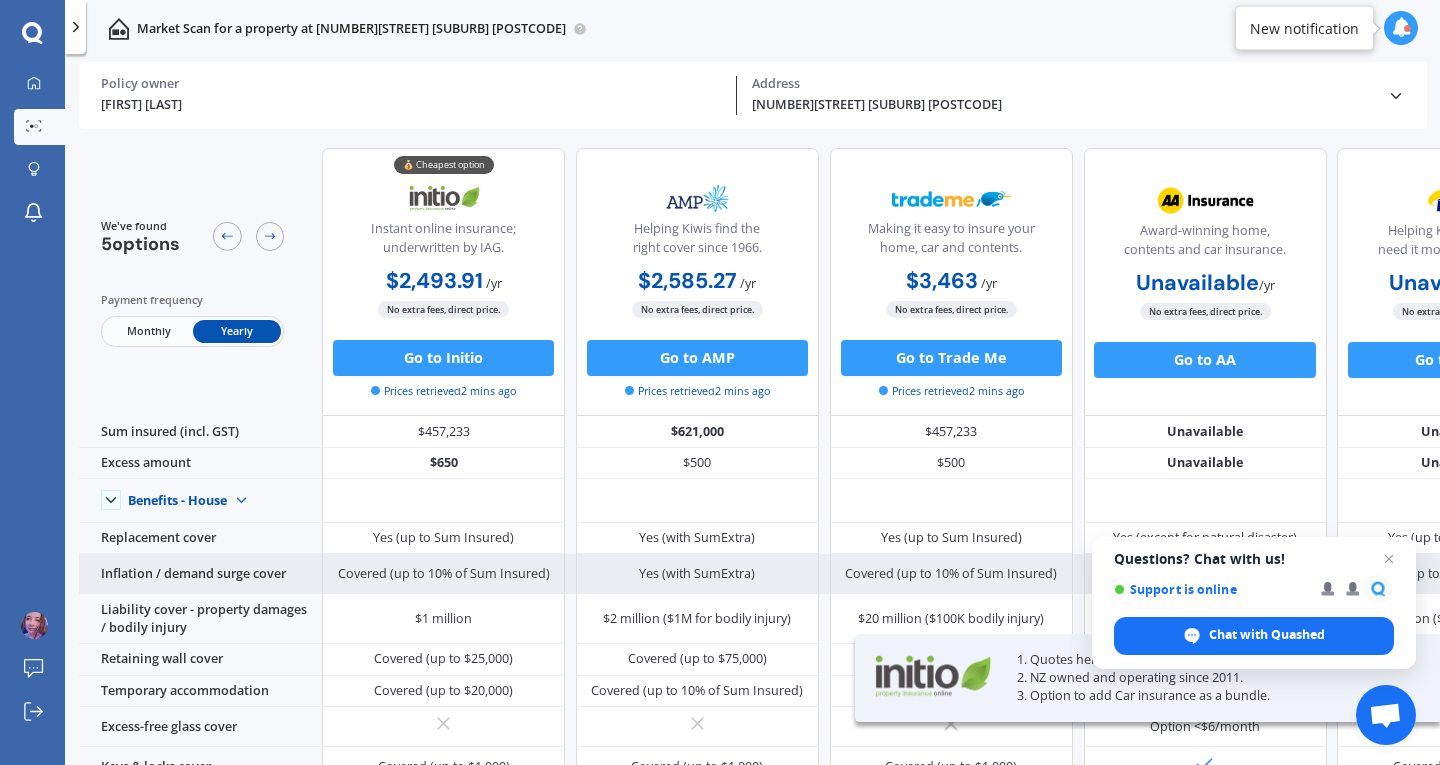 click at bounding box center [1389, 559] 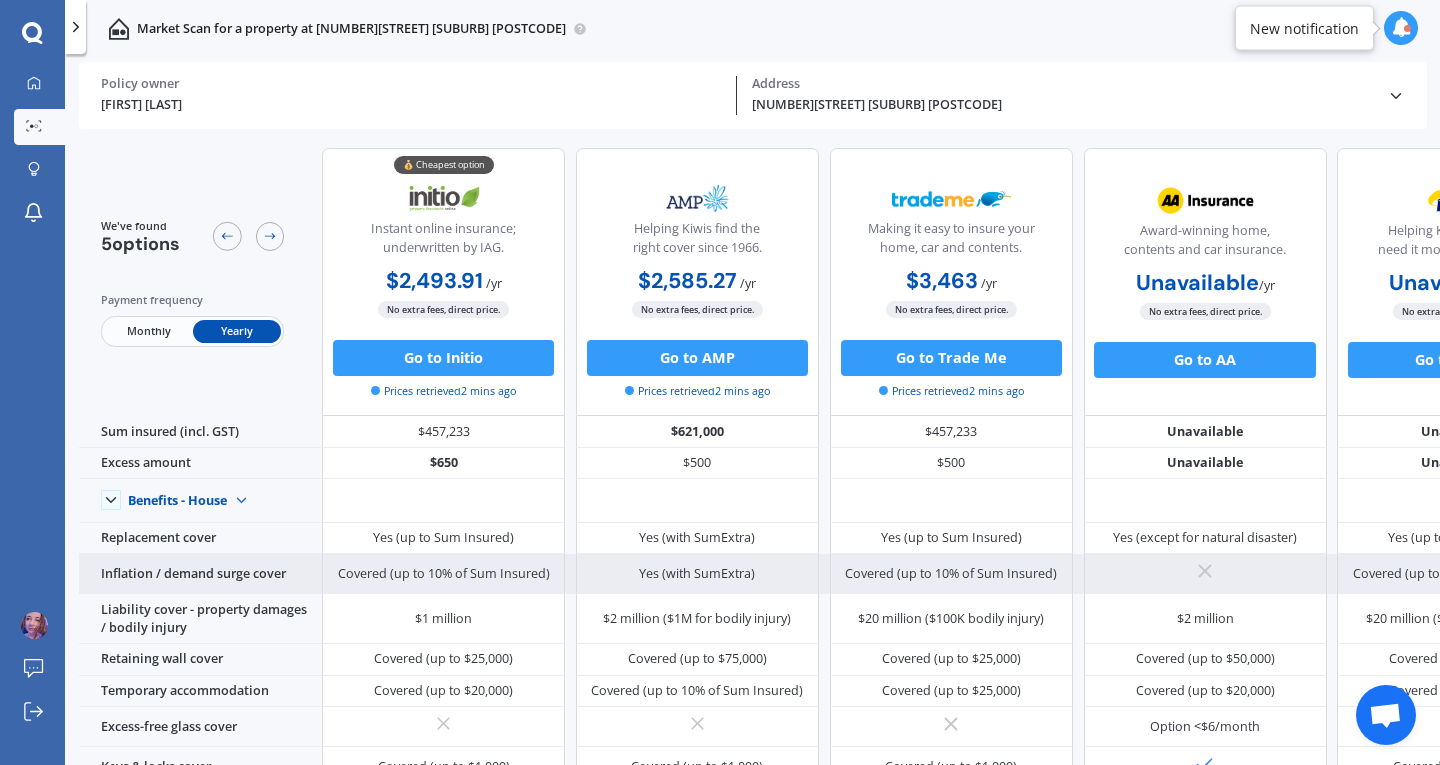 scroll, scrollTop: 185, scrollLeft: 0, axis: vertical 